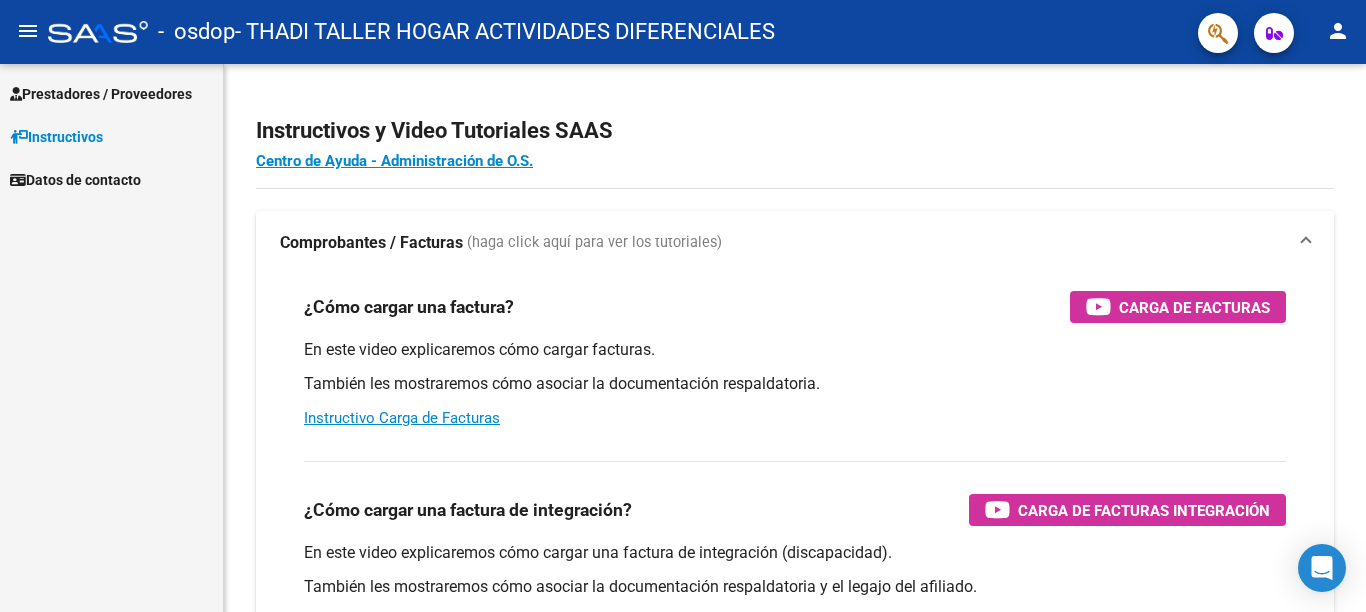scroll, scrollTop: 0, scrollLeft: 0, axis: both 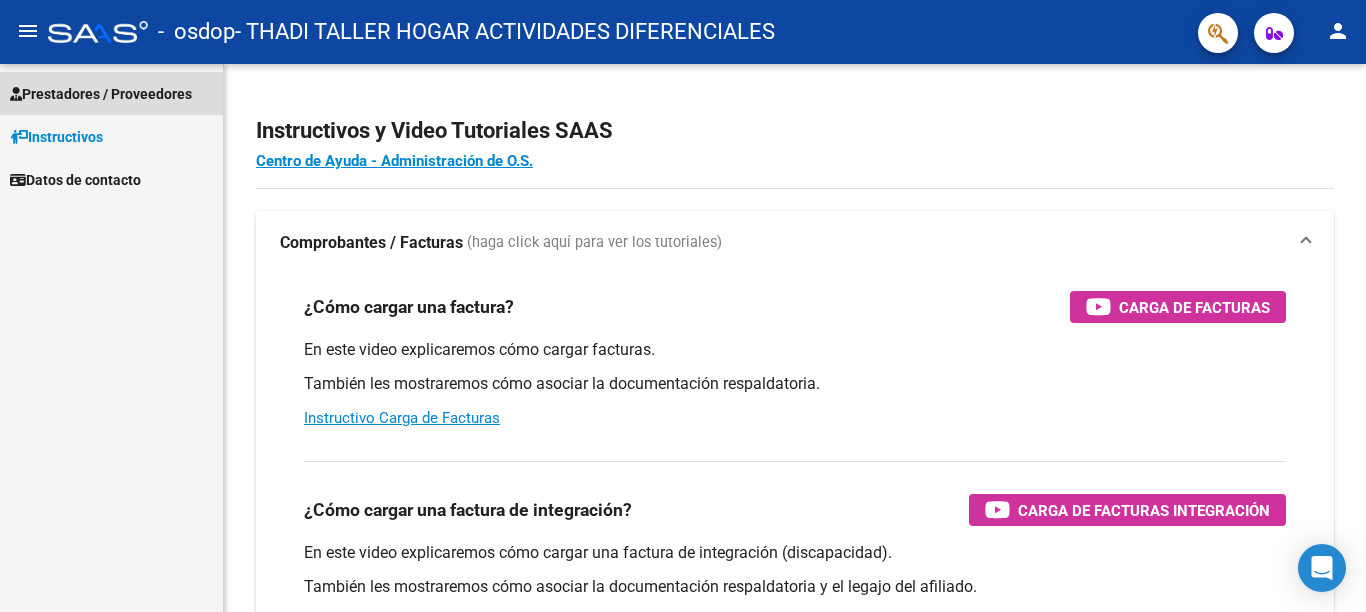 click on "Prestadores / Proveedores" at bounding box center [111, 93] 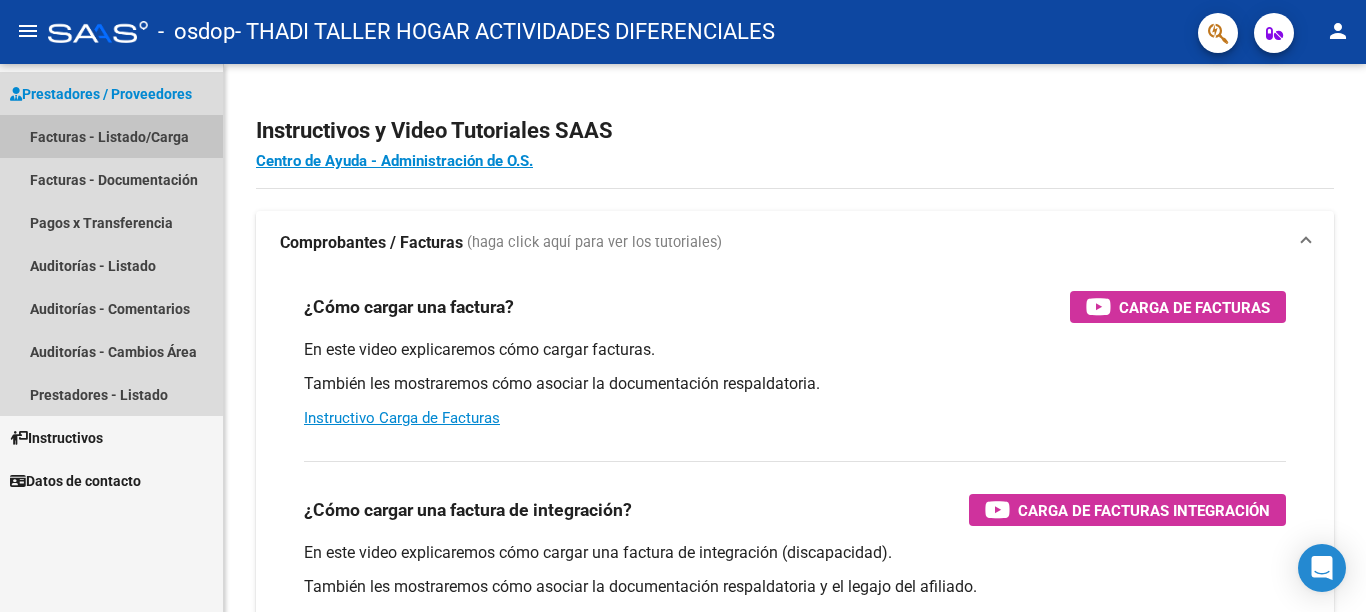 click on "Facturas - Listado/Carga" at bounding box center [111, 136] 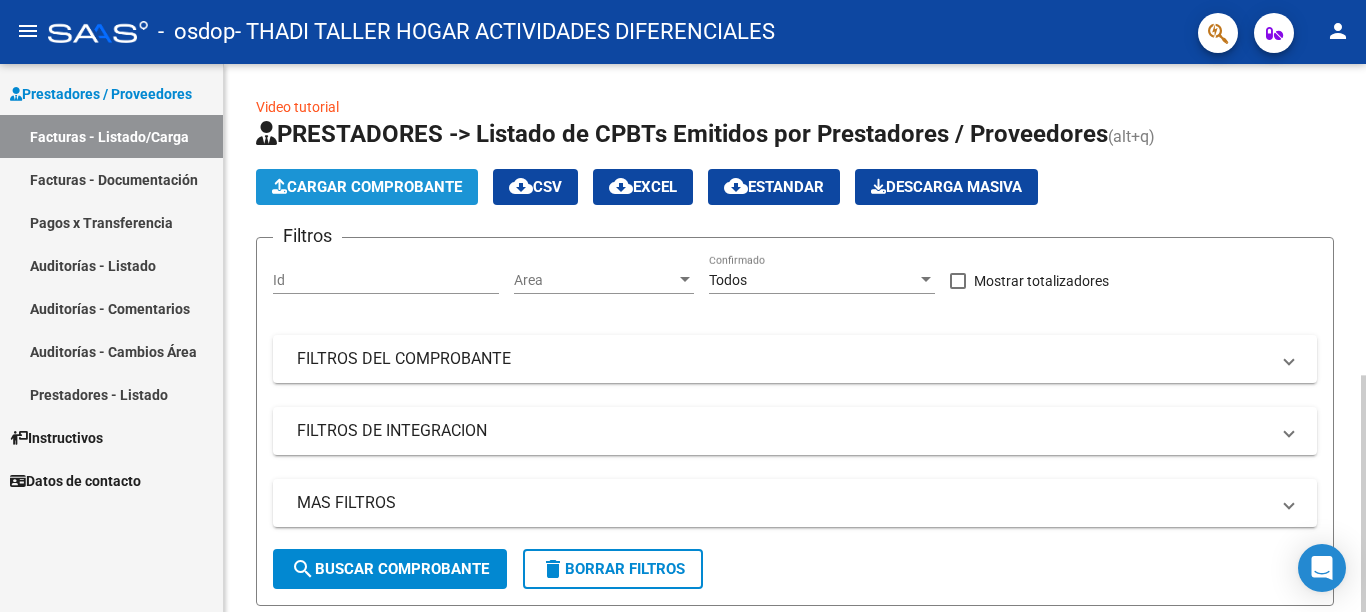 click on "Cargar Comprobante" 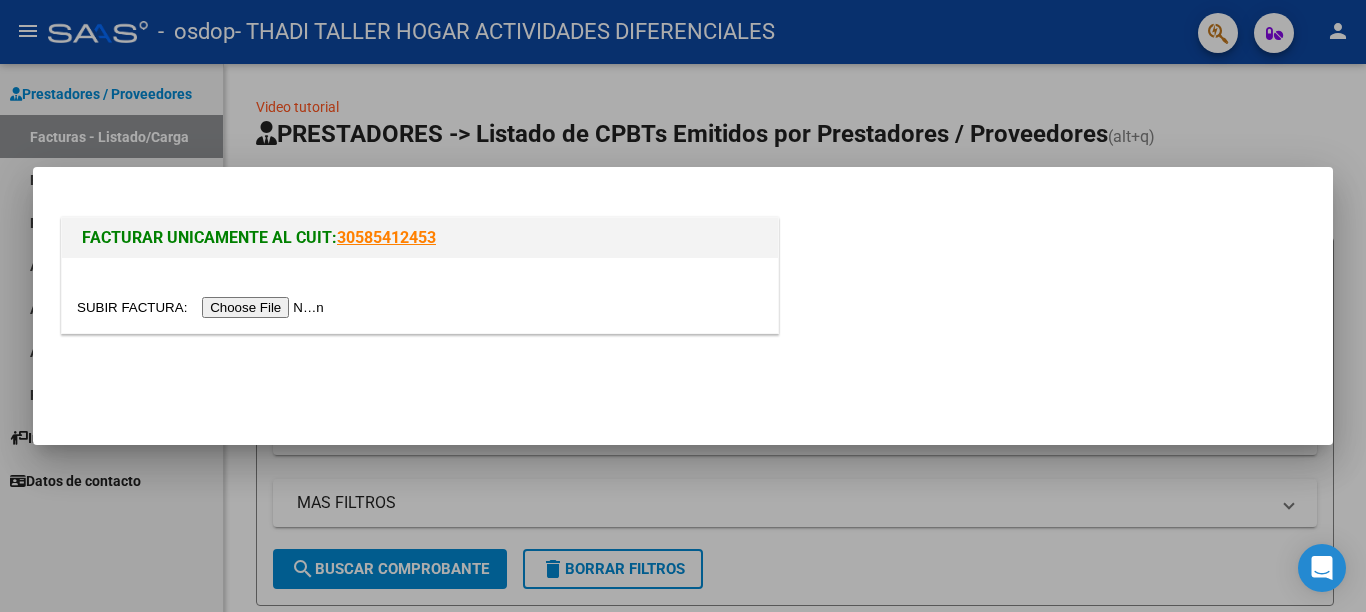 click at bounding box center (203, 307) 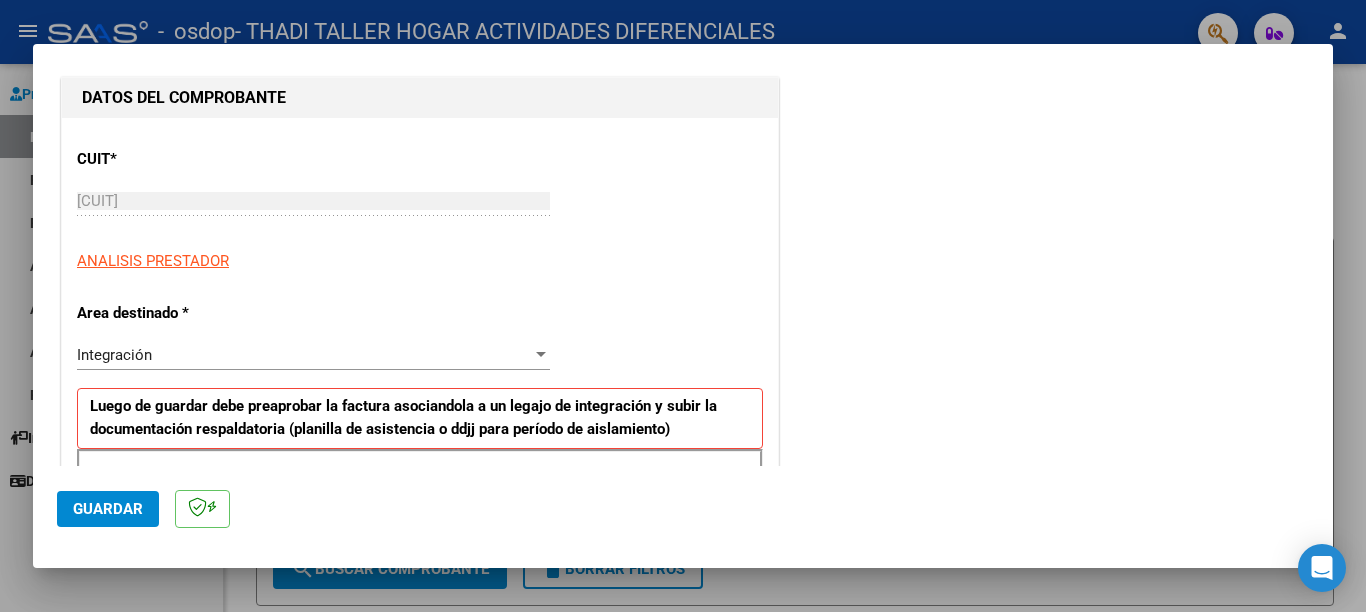 scroll, scrollTop: 400, scrollLeft: 0, axis: vertical 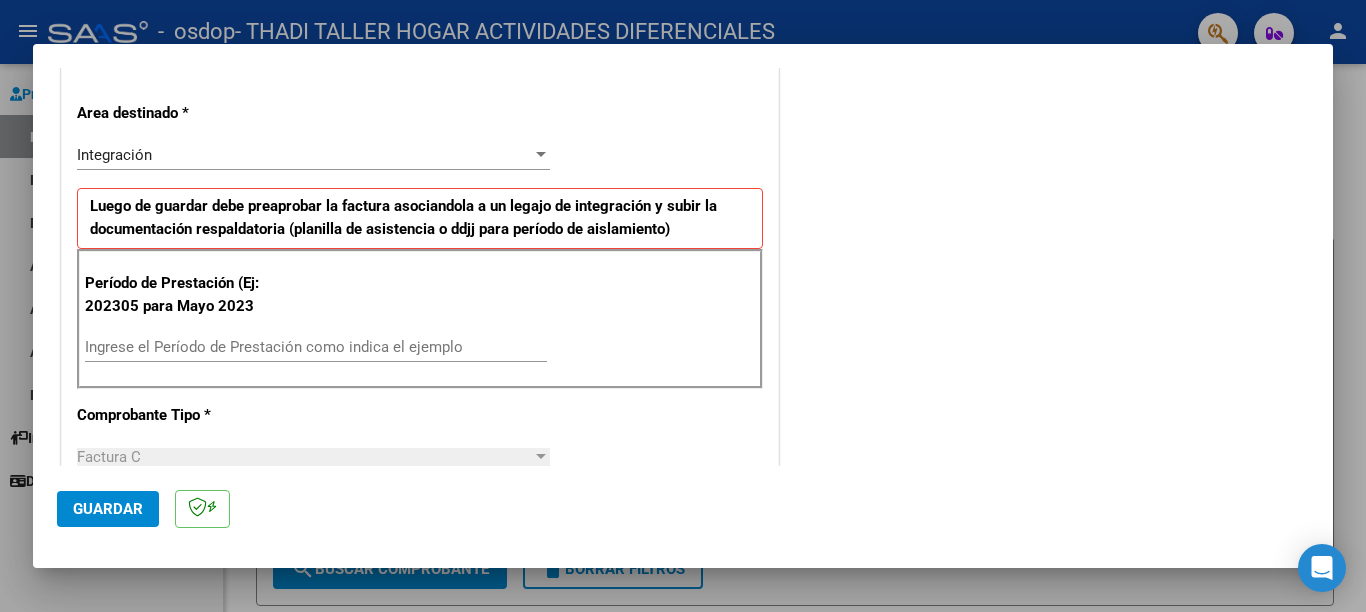 click on "Ingrese el Período de Prestación como indica el ejemplo" at bounding box center (316, 347) 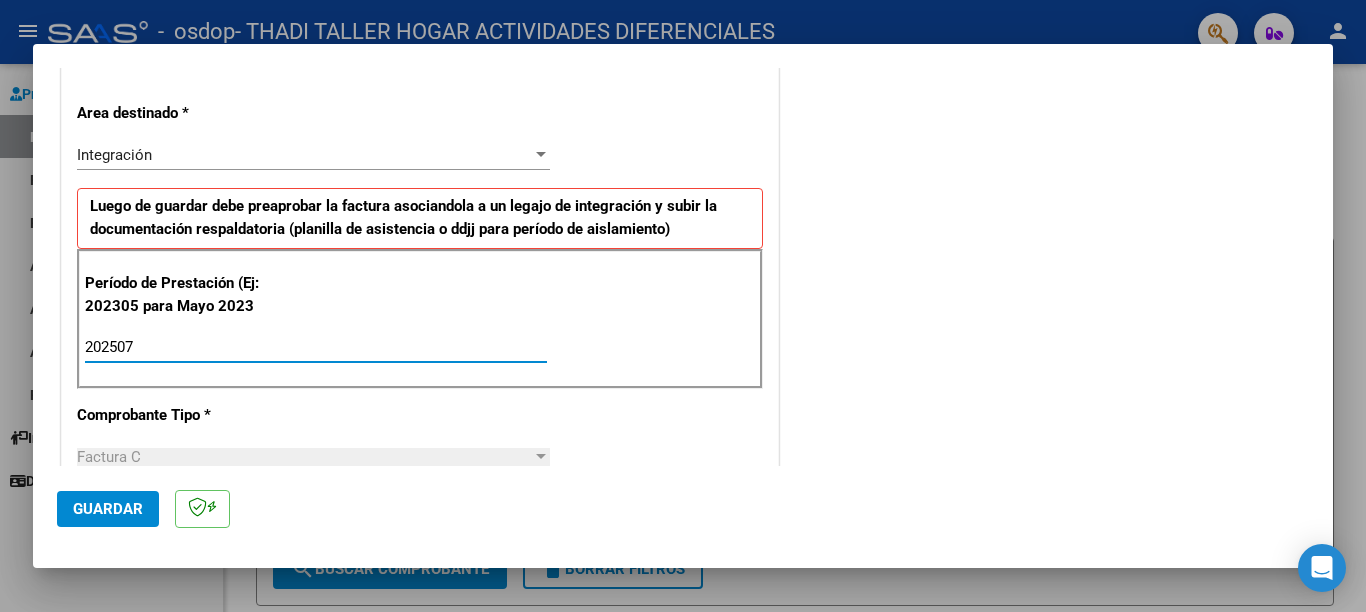 type on "202507" 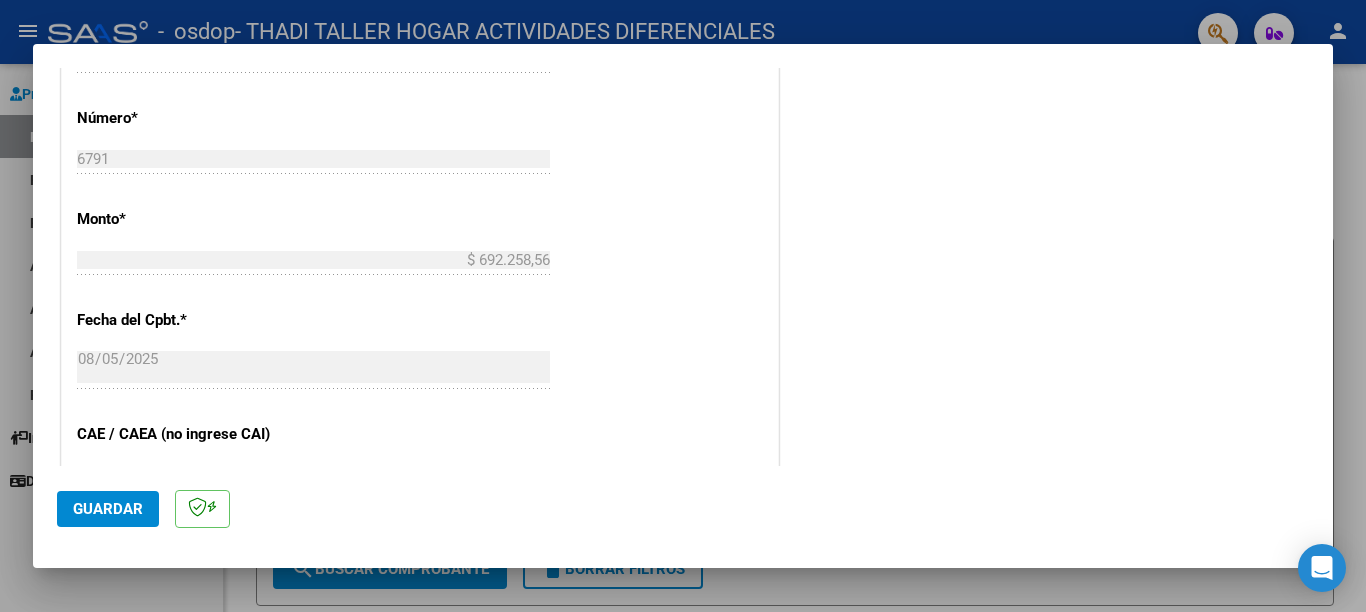 scroll, scrollTop: 1100, scrollLeft: 0, axis: vertical 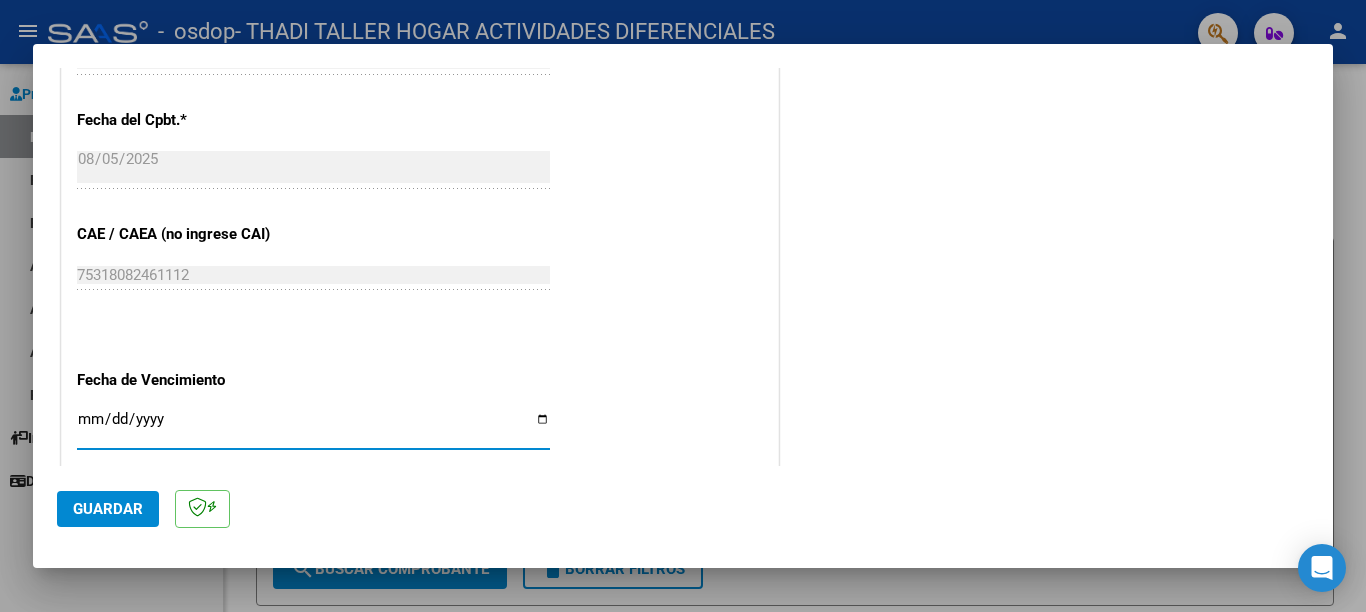 click on "Ingresar la fecha" at bounding box center (313, 427) 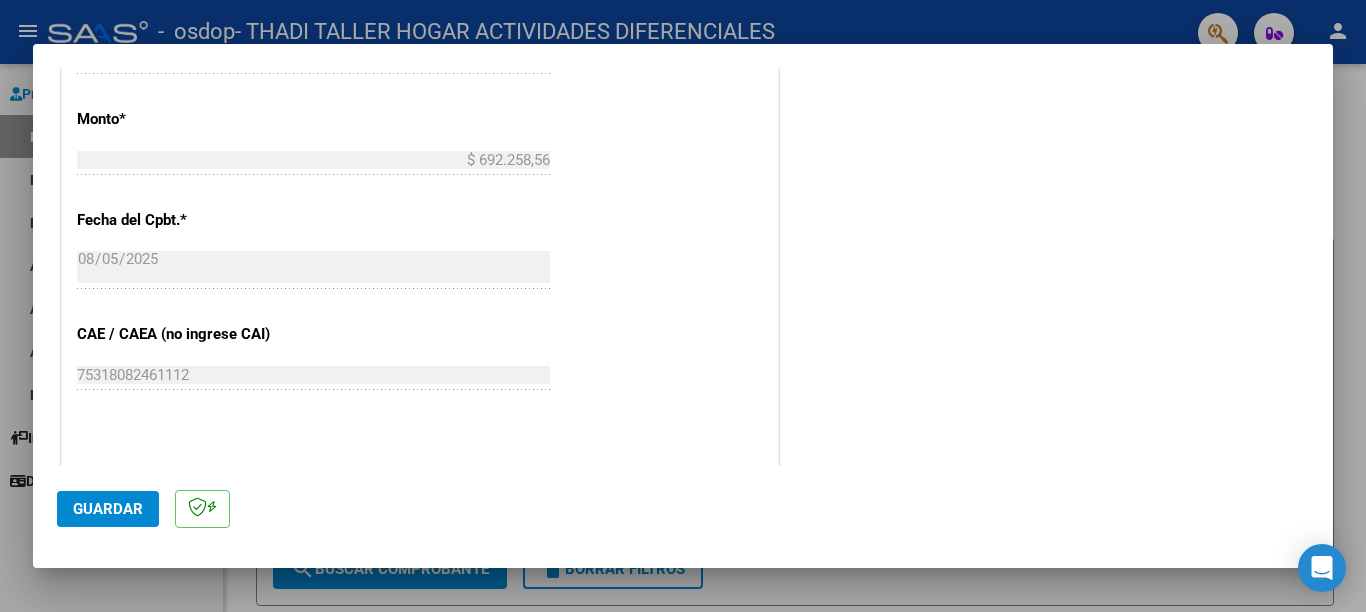 scroll, scrollTop: 1299, scrollLeft: 0, axis: vertical 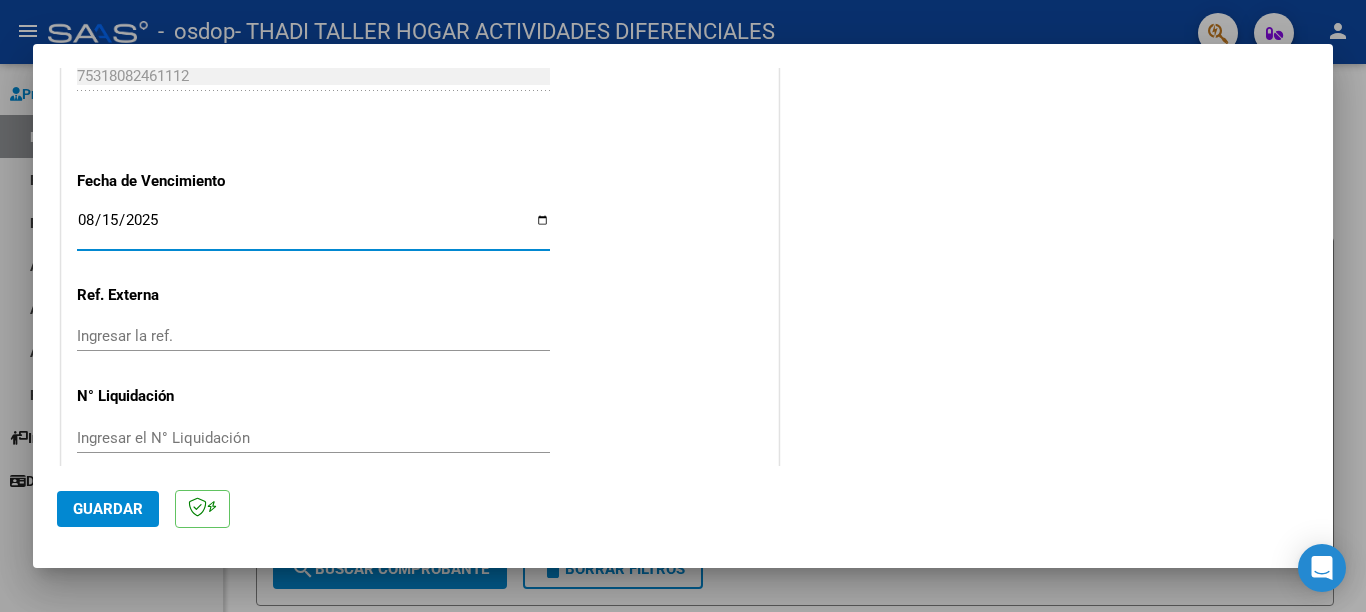 click on "Guardar" 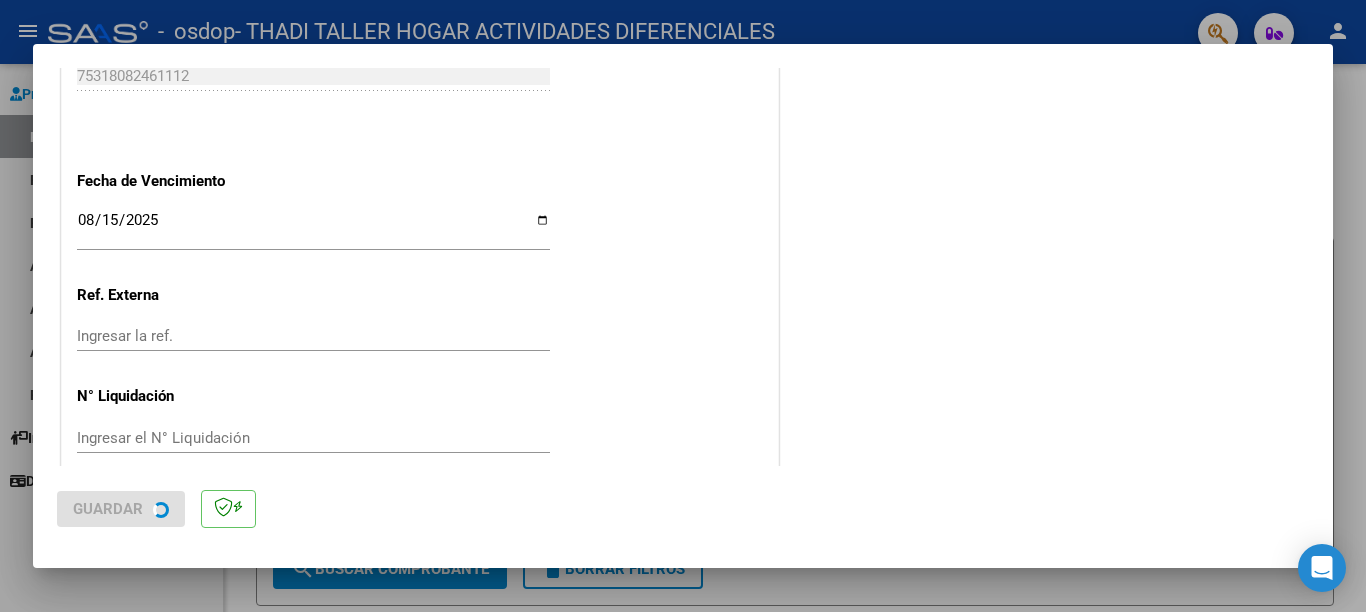scroll, scrollTop: 0, scrollLeft: 0, axis: both 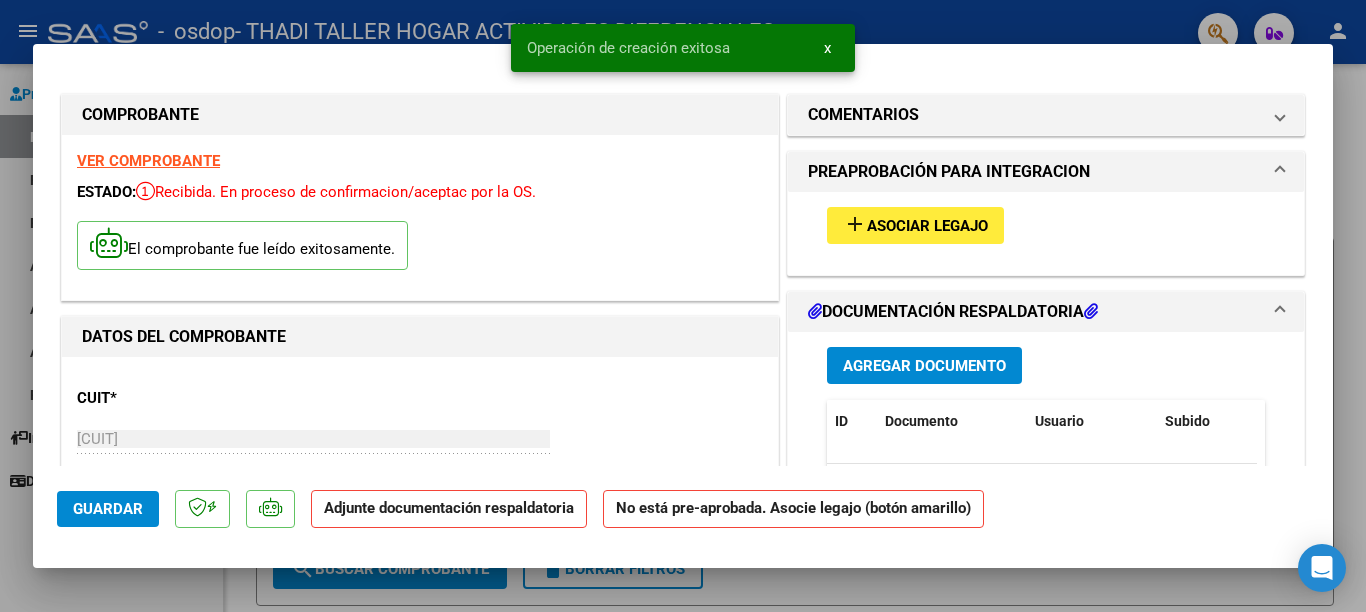 click on "Asociar Legajo" at bounding box center [927, 226] 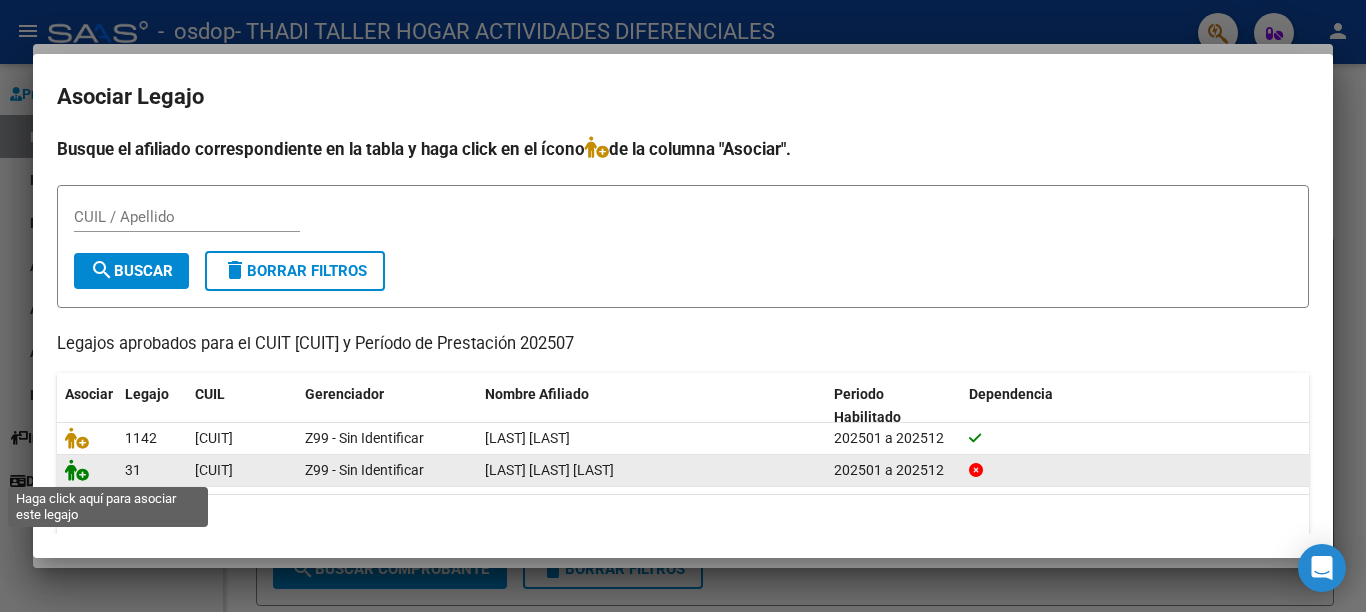 click 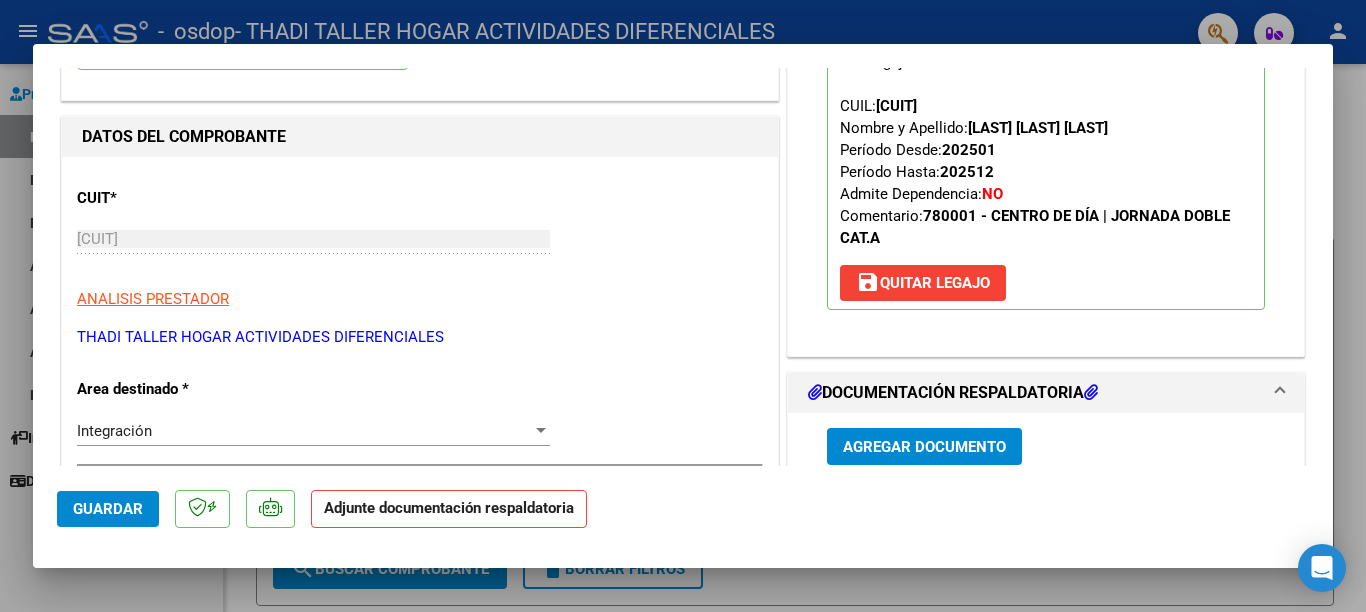 scroll, scrollTop: 400, scrollLeft: 0, axis: vertical 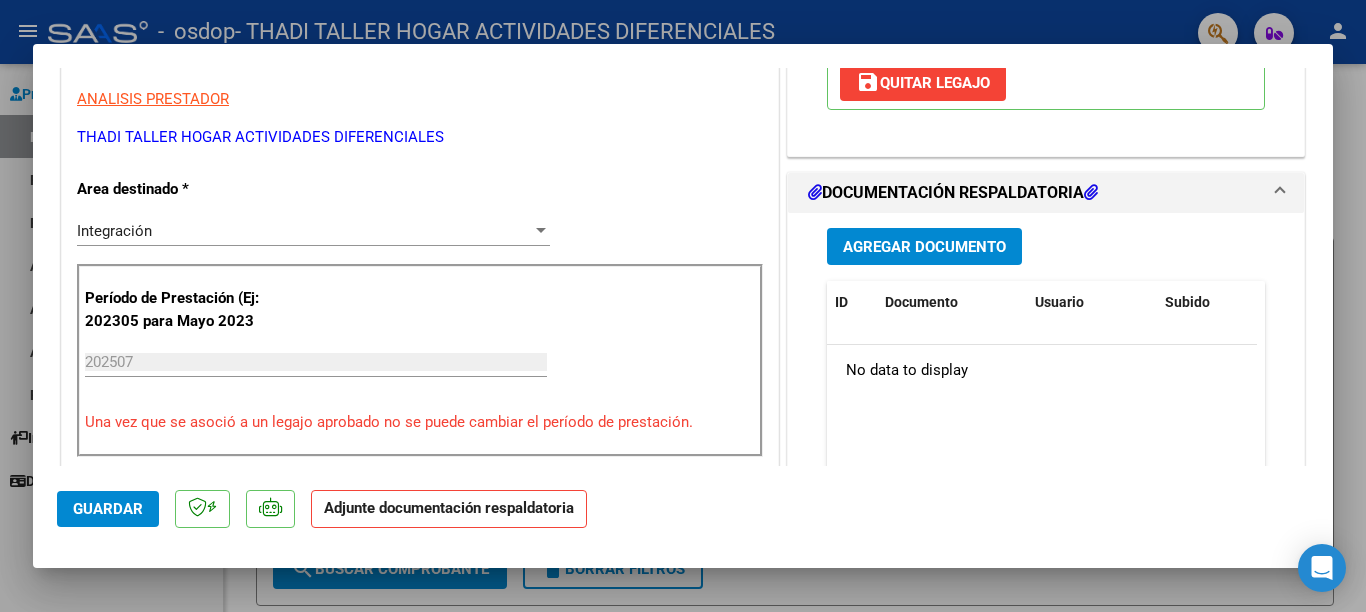 click on "Agregar Documento" at bounding box center (924, 247) 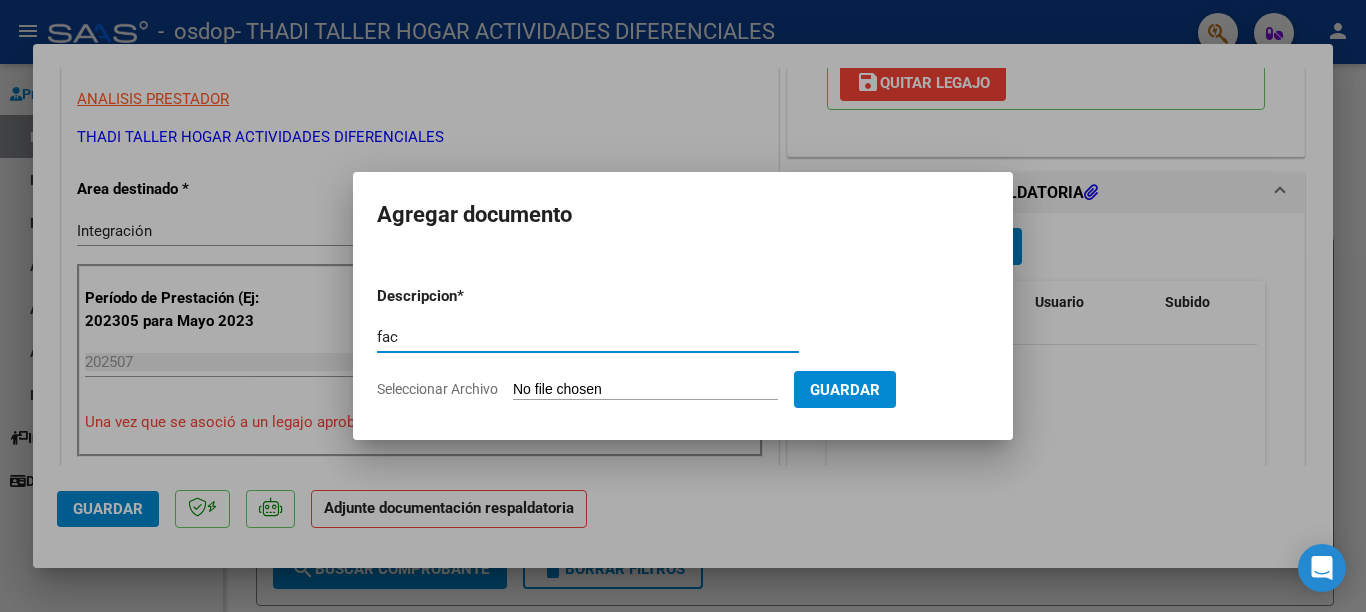 type on "fac" 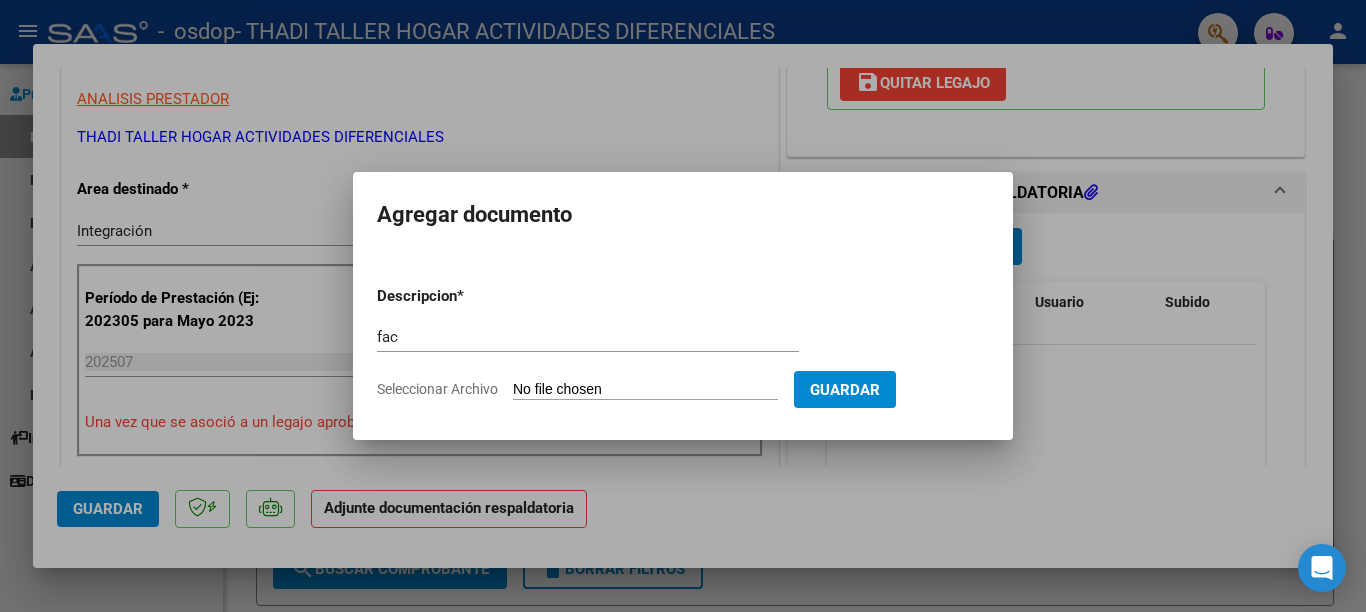 type on "C:\fakepath\FACC0000300006791.pdf" 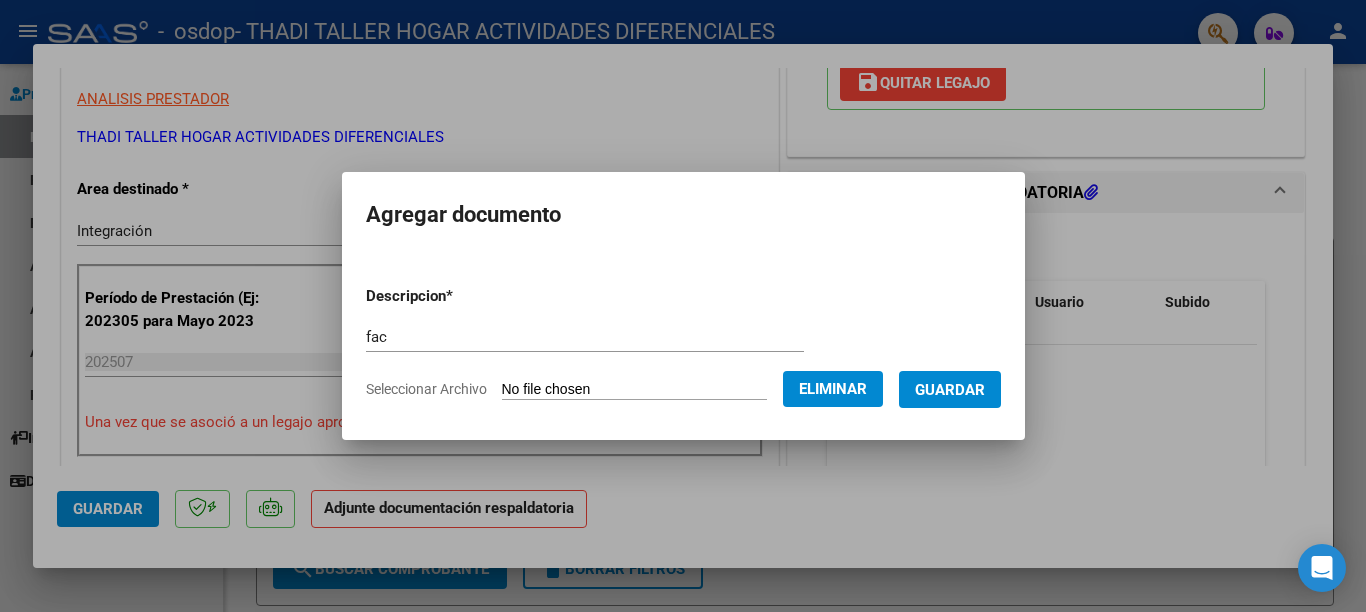 click on "Guardar" at bounding box center (950, 390) 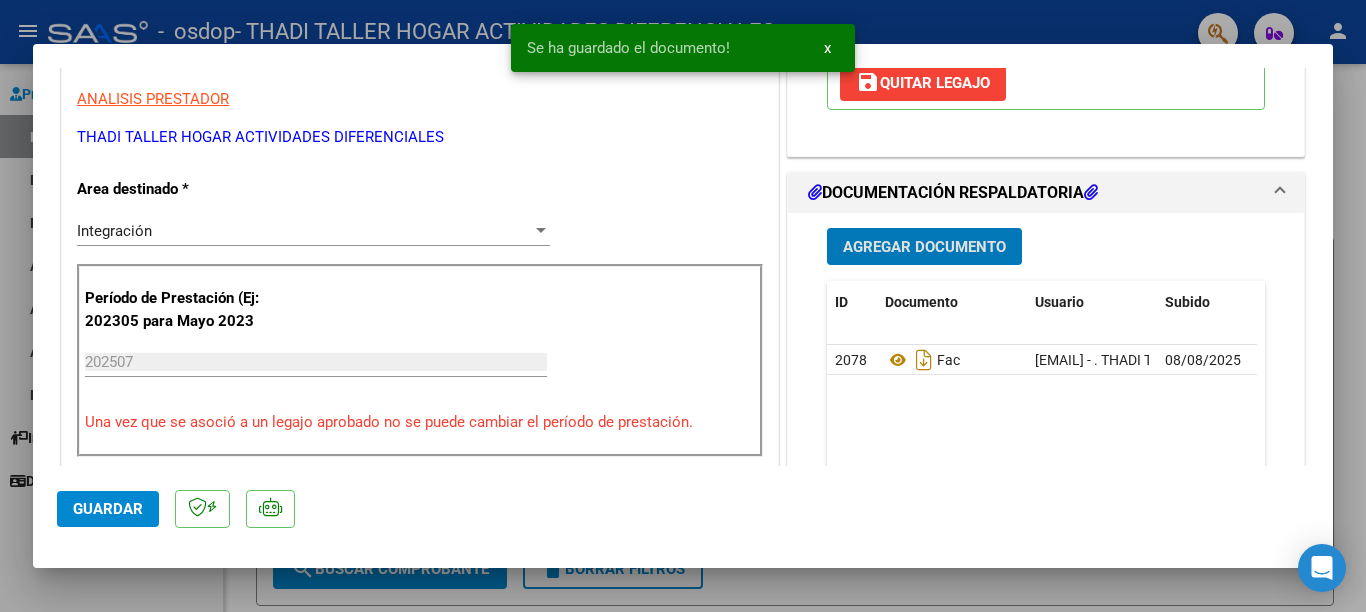 click on "Agregar Documento" at bounding box center (924, 246) 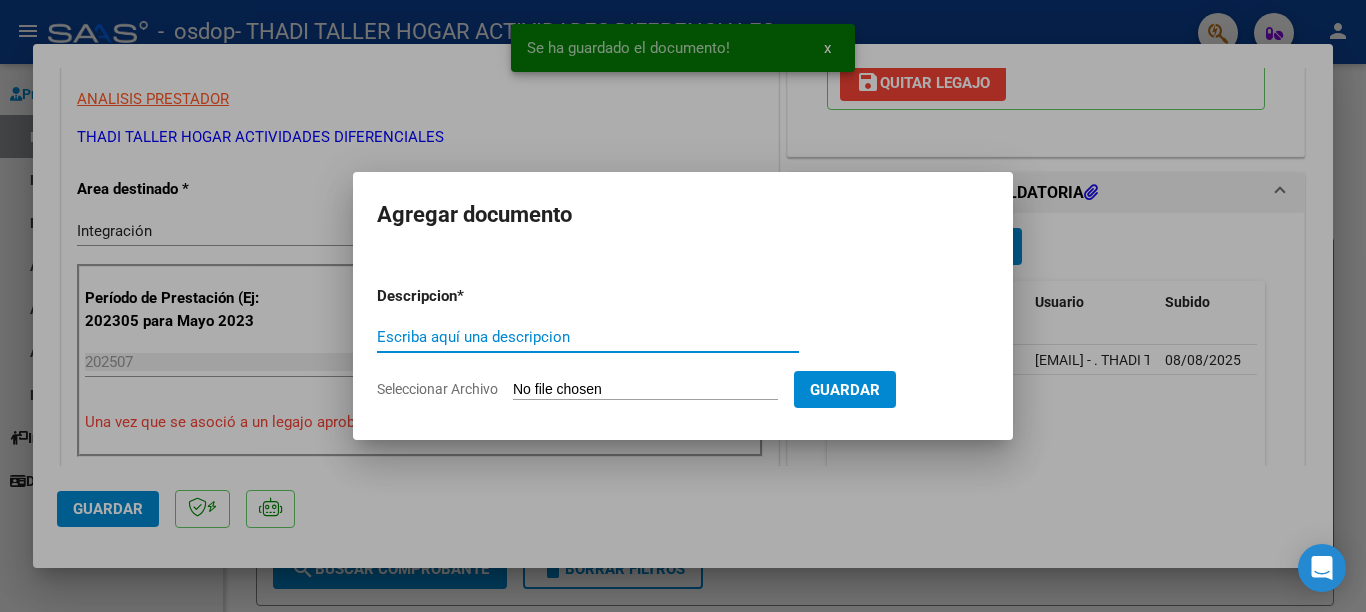 type on "a" 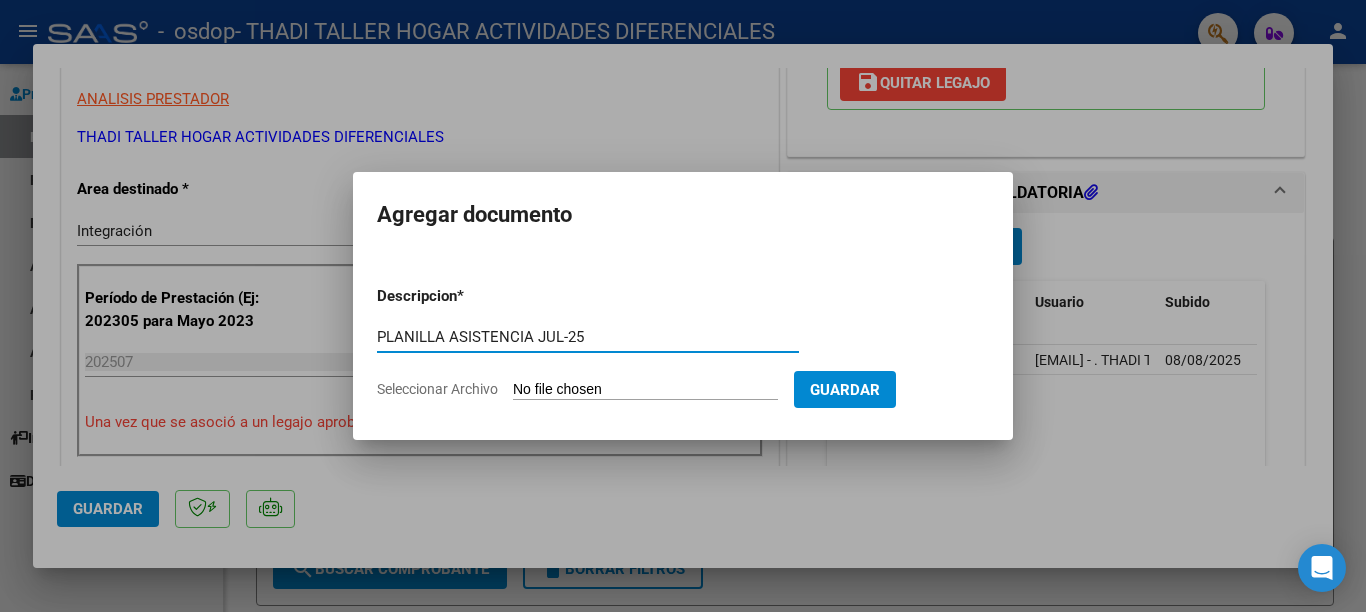 type on "PLANILLA ASISTENCIA JUL-25" 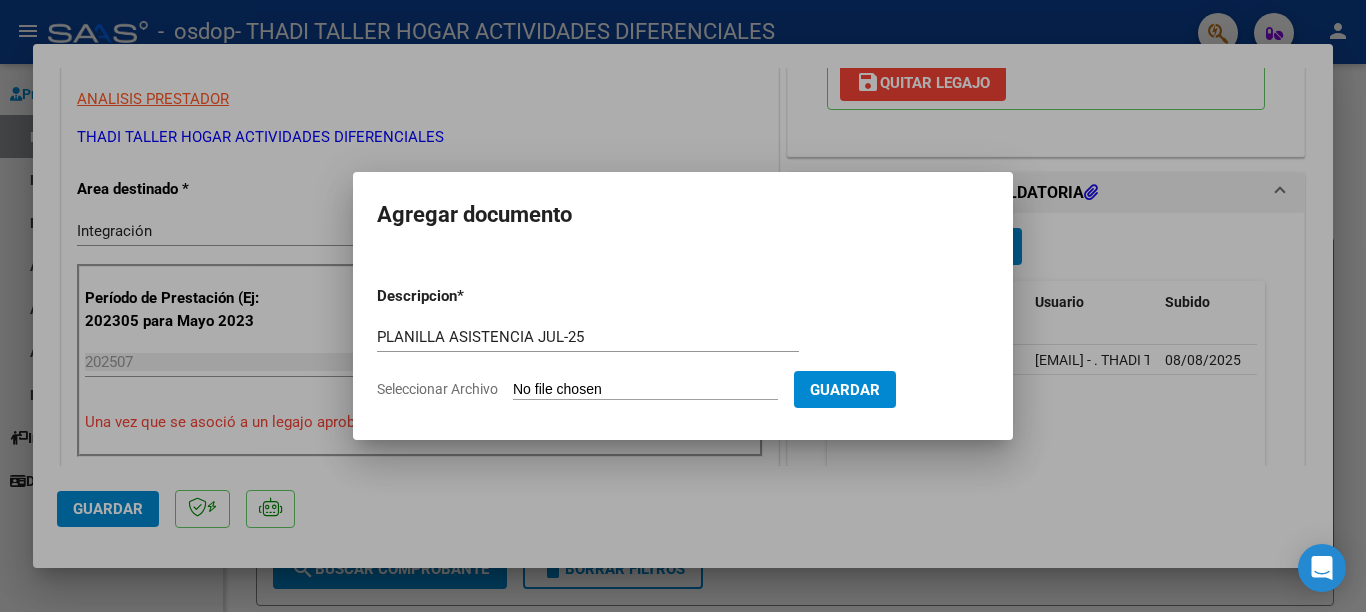 type on "C:\fakepath\Lovos German.pdf" 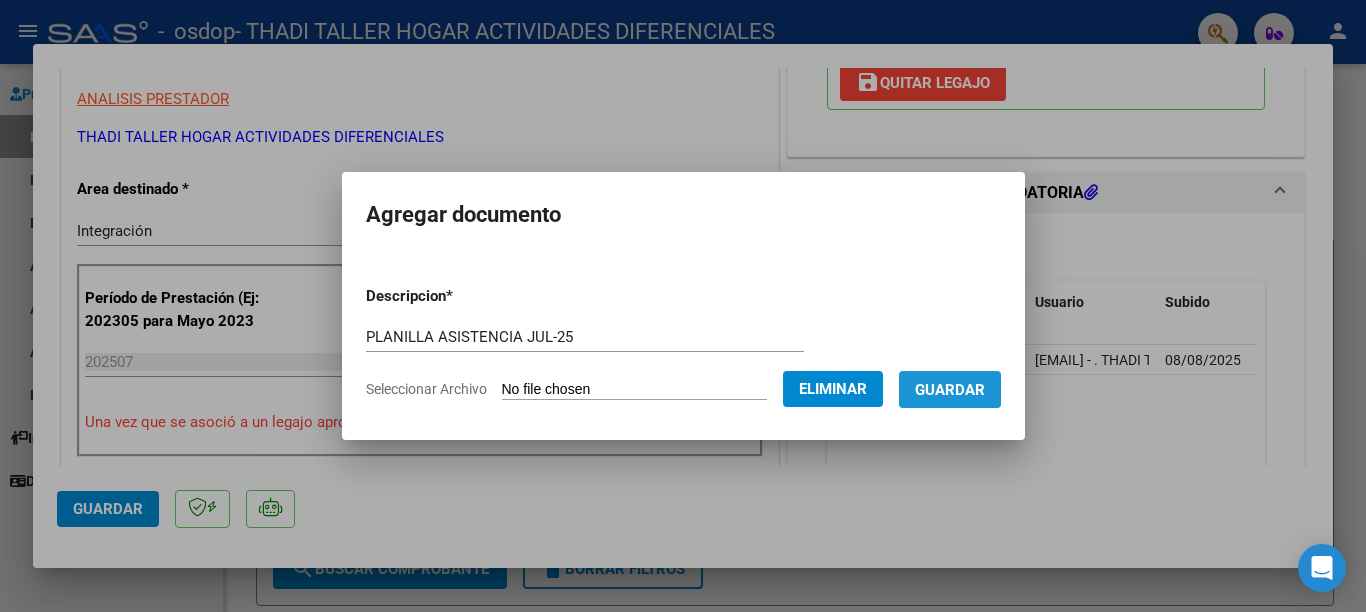click on "Guardar" at bounding box center (950, 390) 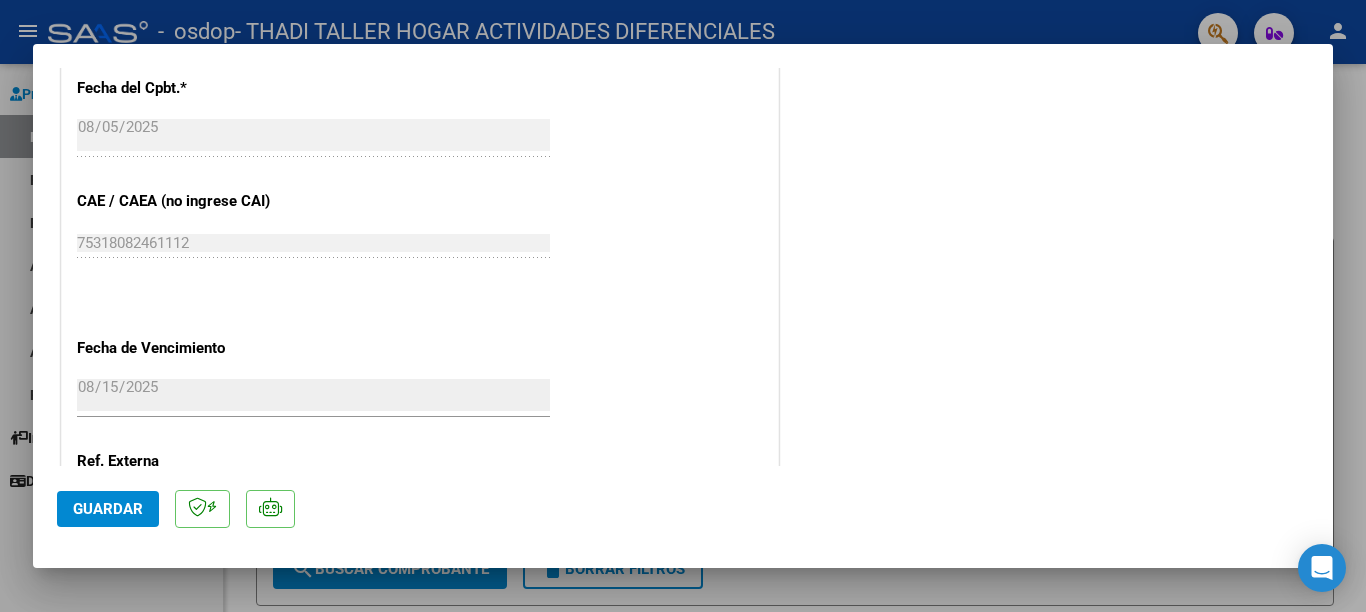 scroll, scrollTop: 1367, scrollLeft: 0, axis: vertical 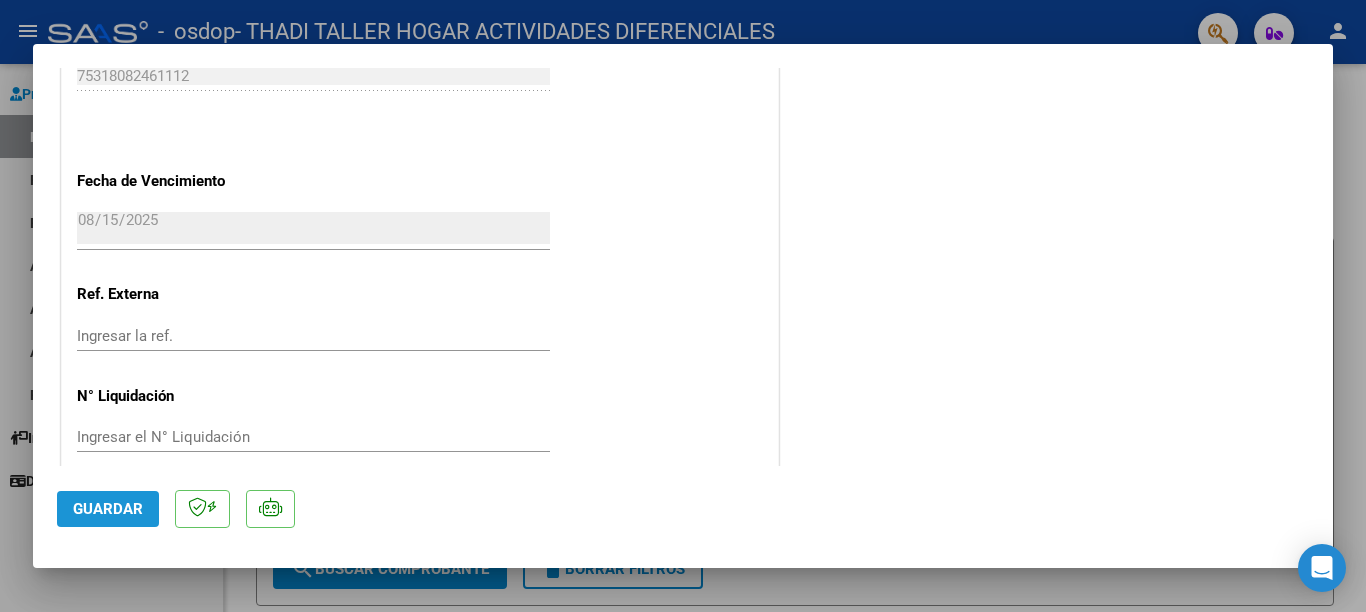 click on "Guardar" 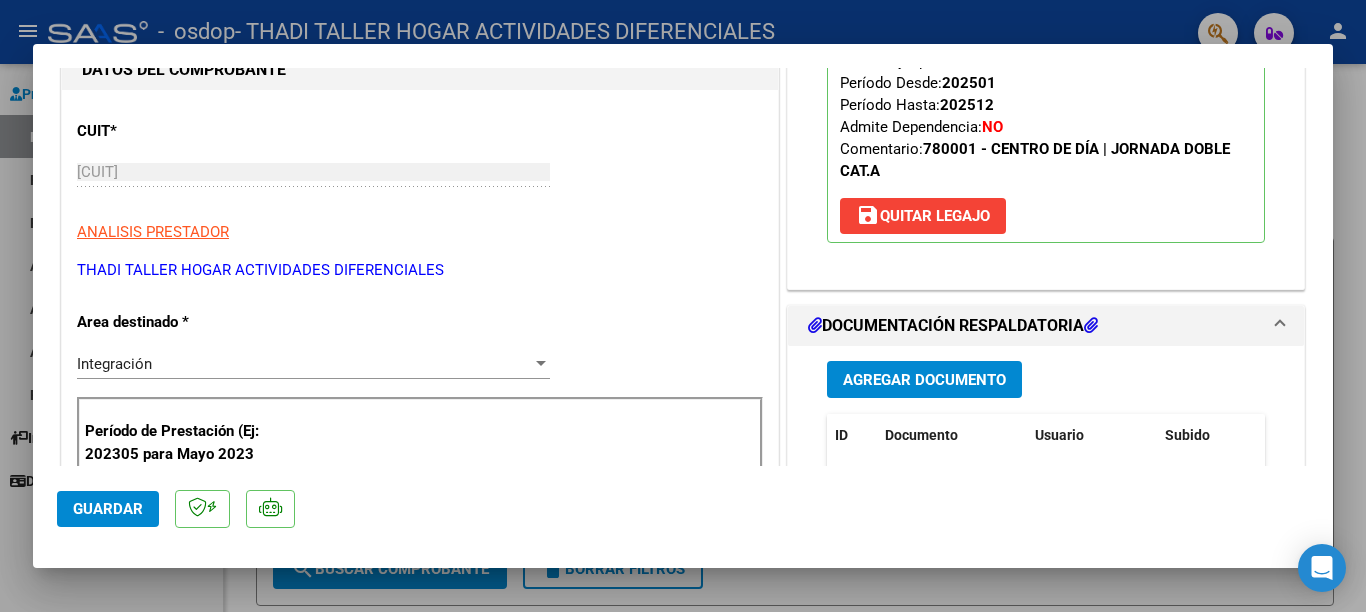 scroll, scrollTop: 0, scrollLeft: 0, axis: both 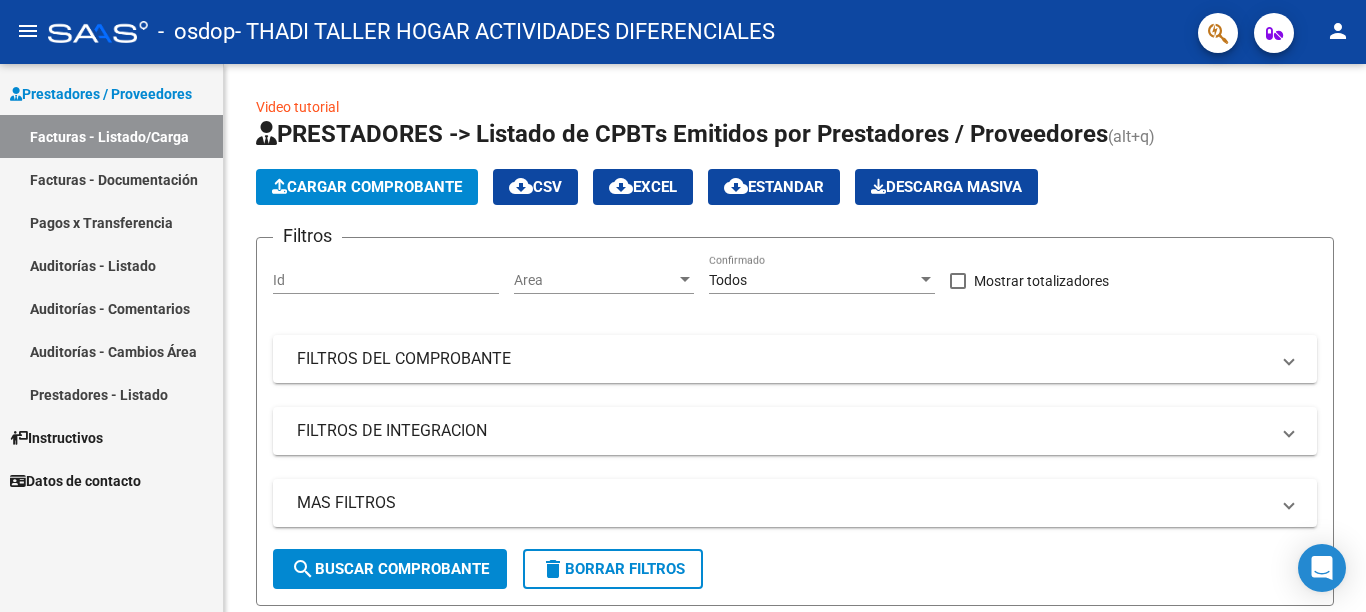 click on "Facturas - Listado/Carga" at bounding box center [111, 136] 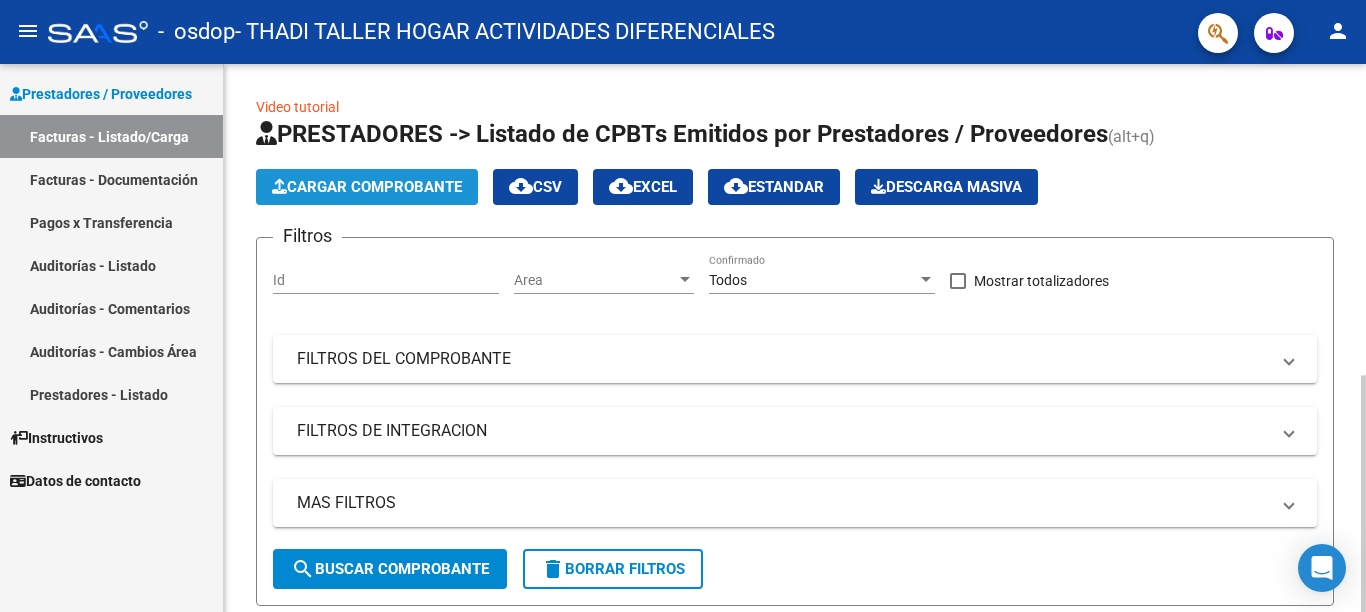 click on "Cargar Comprobante" 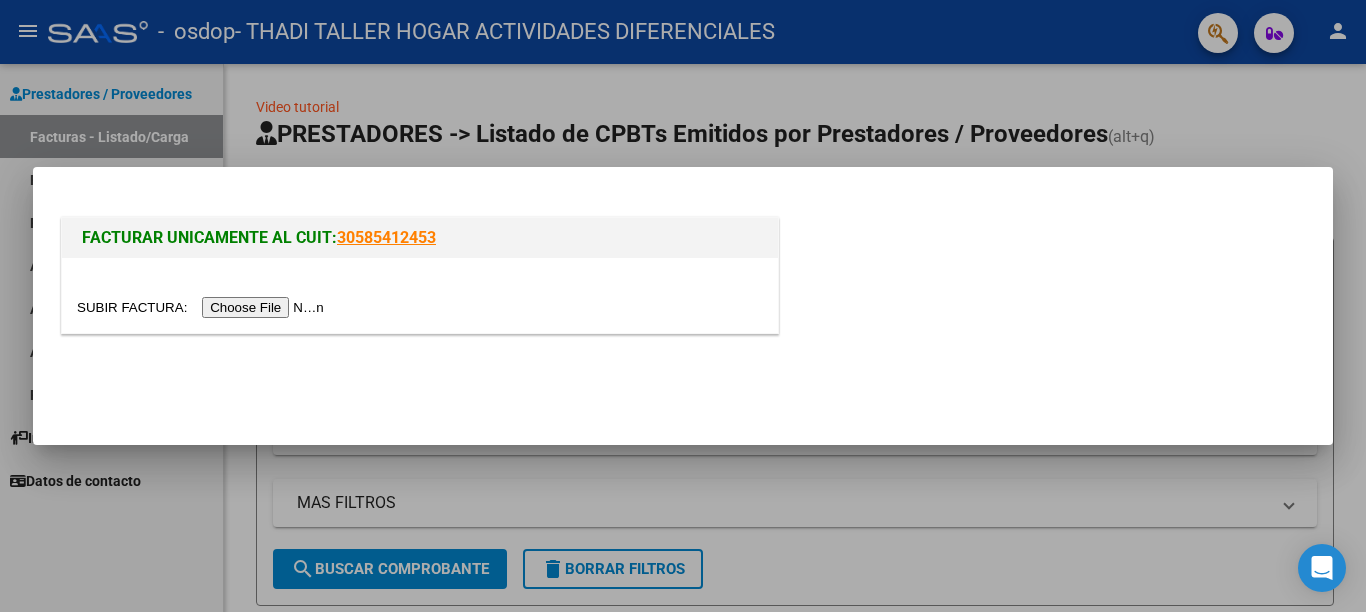 click at bounding box center (203, 307) 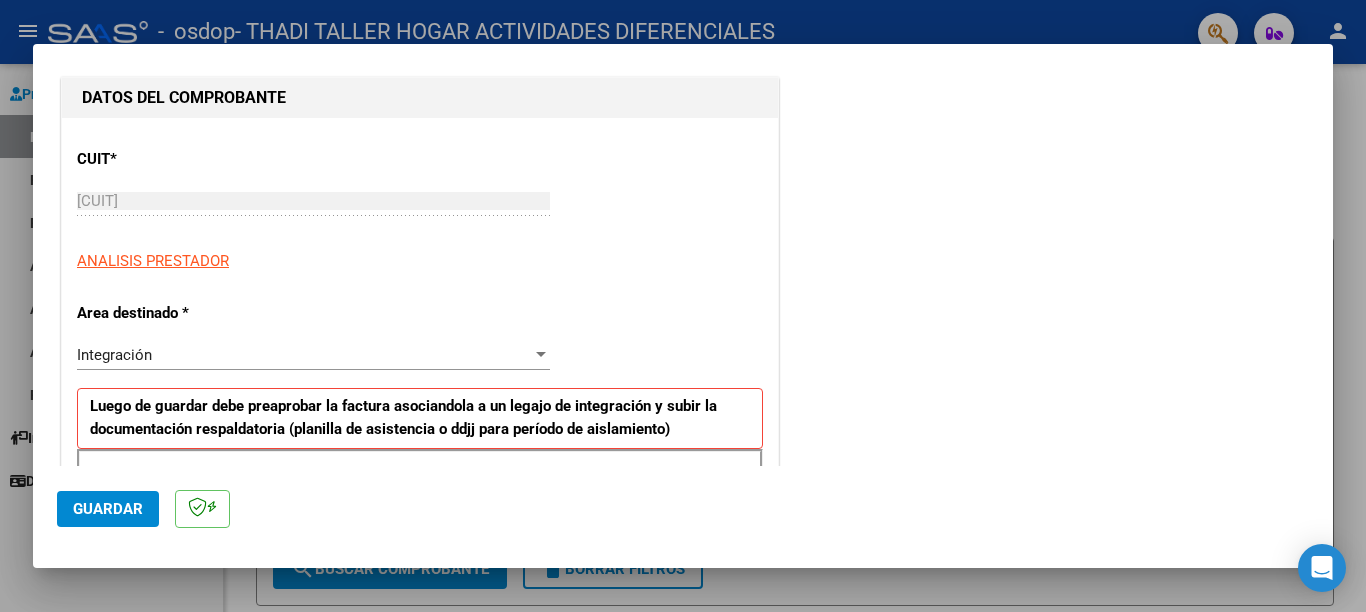 scroll, scrollTop: 400, scrollLeft: 0, axis: vertical 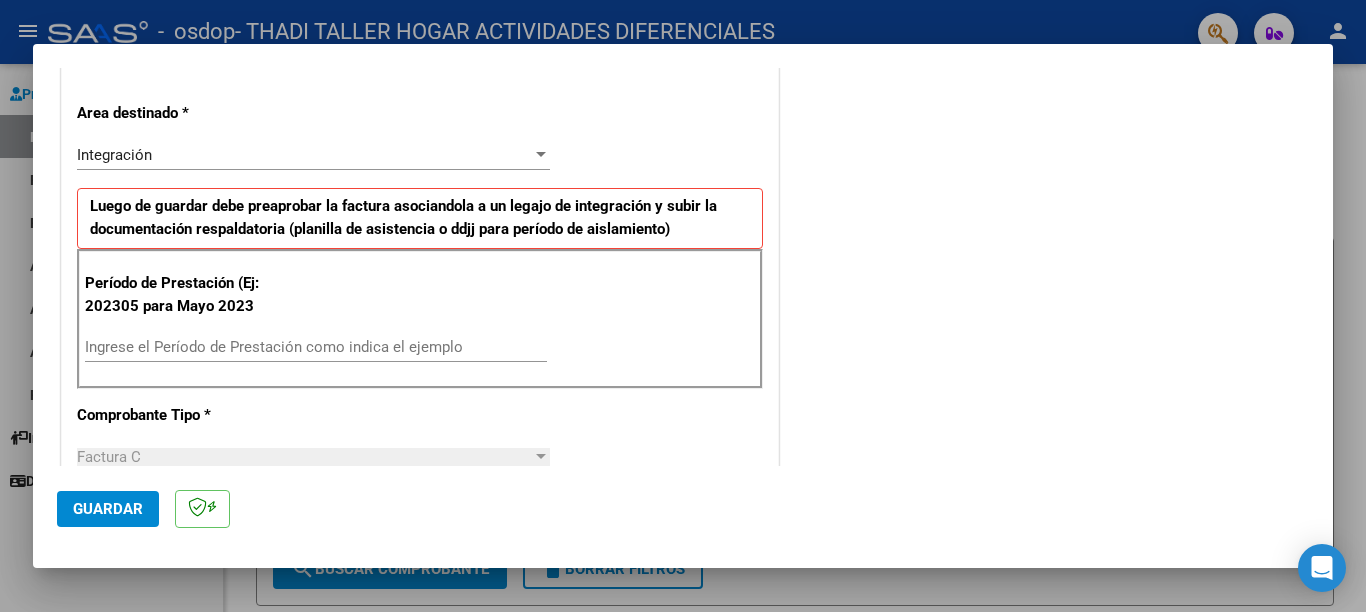 click on "Ingrese el Período de Prestación como indica el ejemplo" at bounding box center [316, 347] 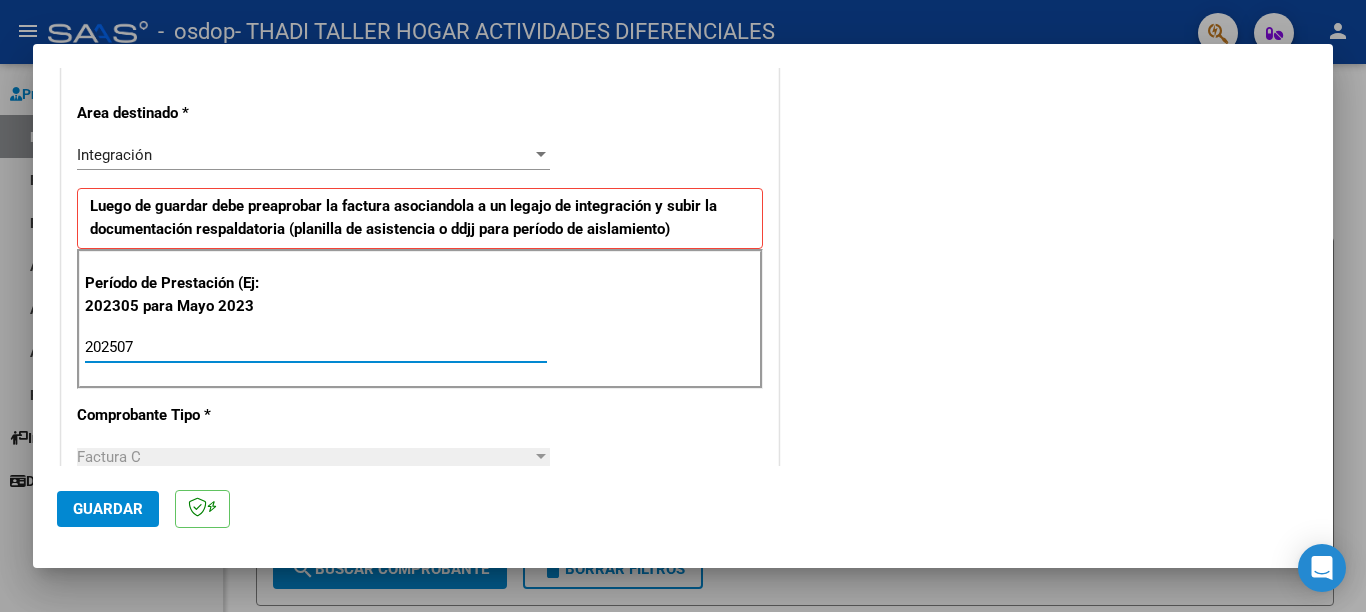 type on "202507" 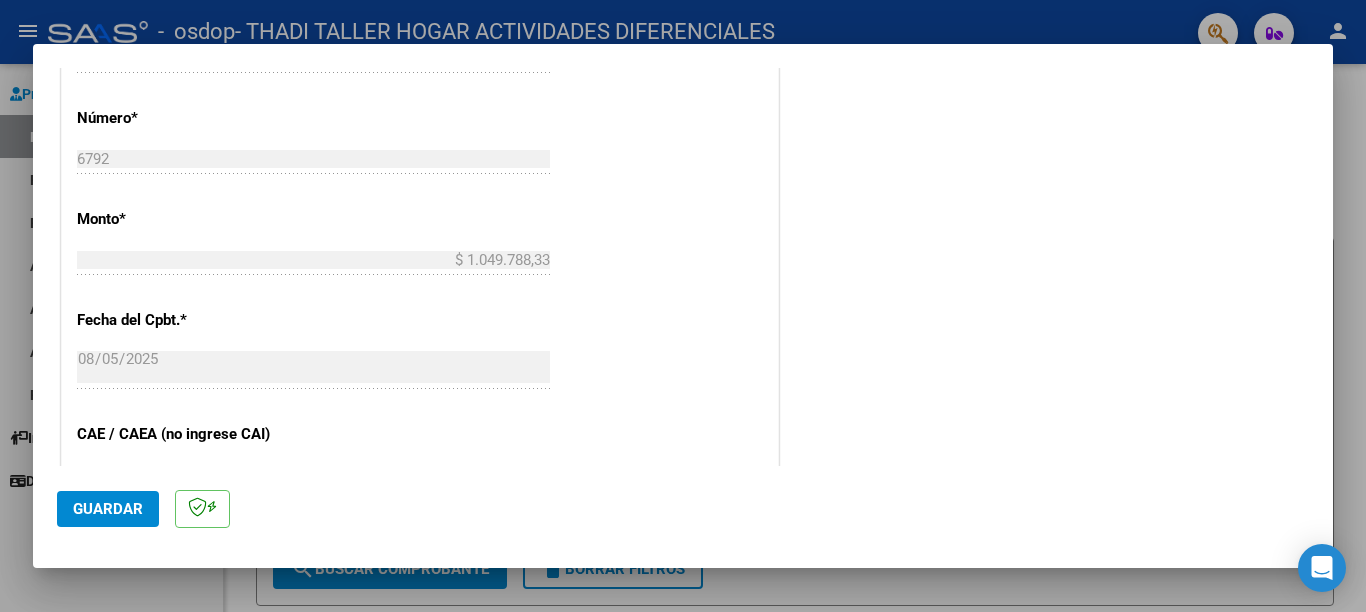 scroll, scrollTop: 1100, scrollLeft: 0, axis: vertical 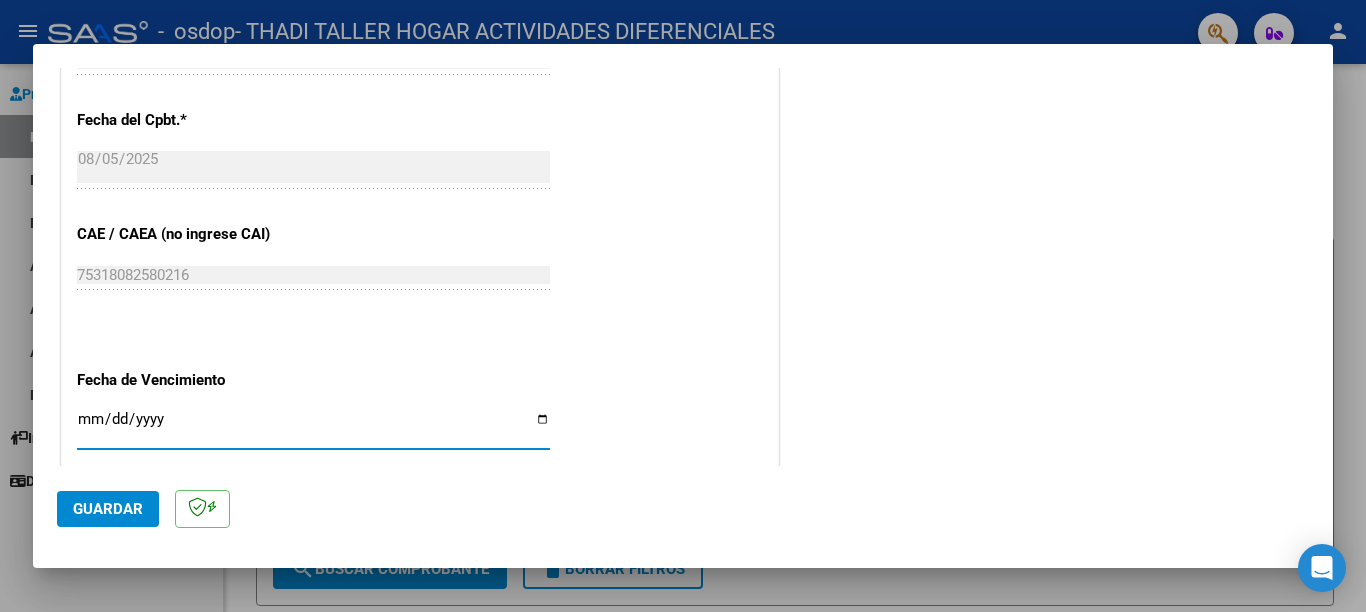 click on "Ingresar la fecha" at bounding box center (313, 427) 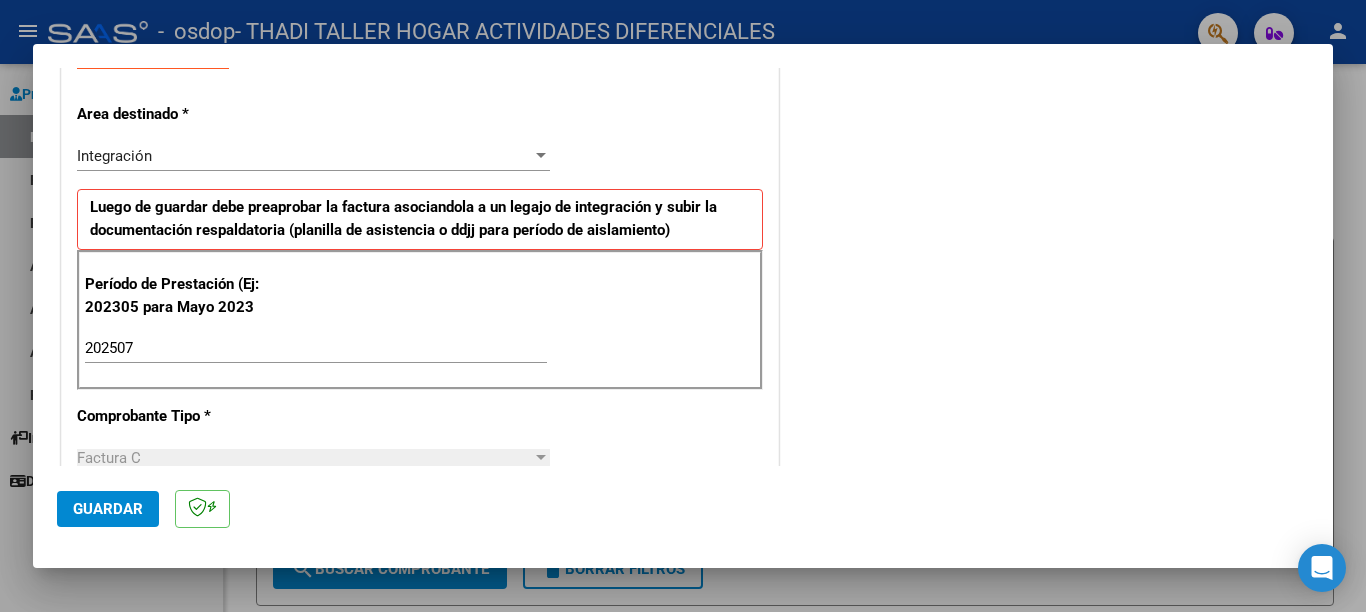 scroll, scrollTop: 0, scrollLeft: 0, axis: both 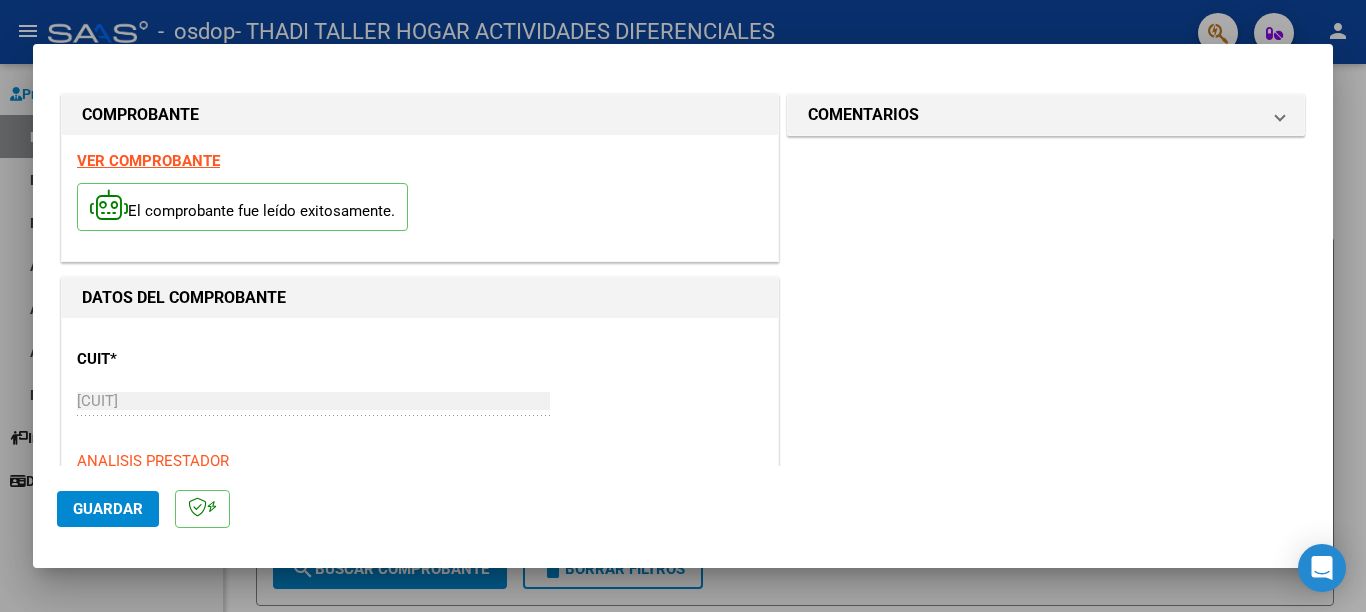 click on "Guardar" 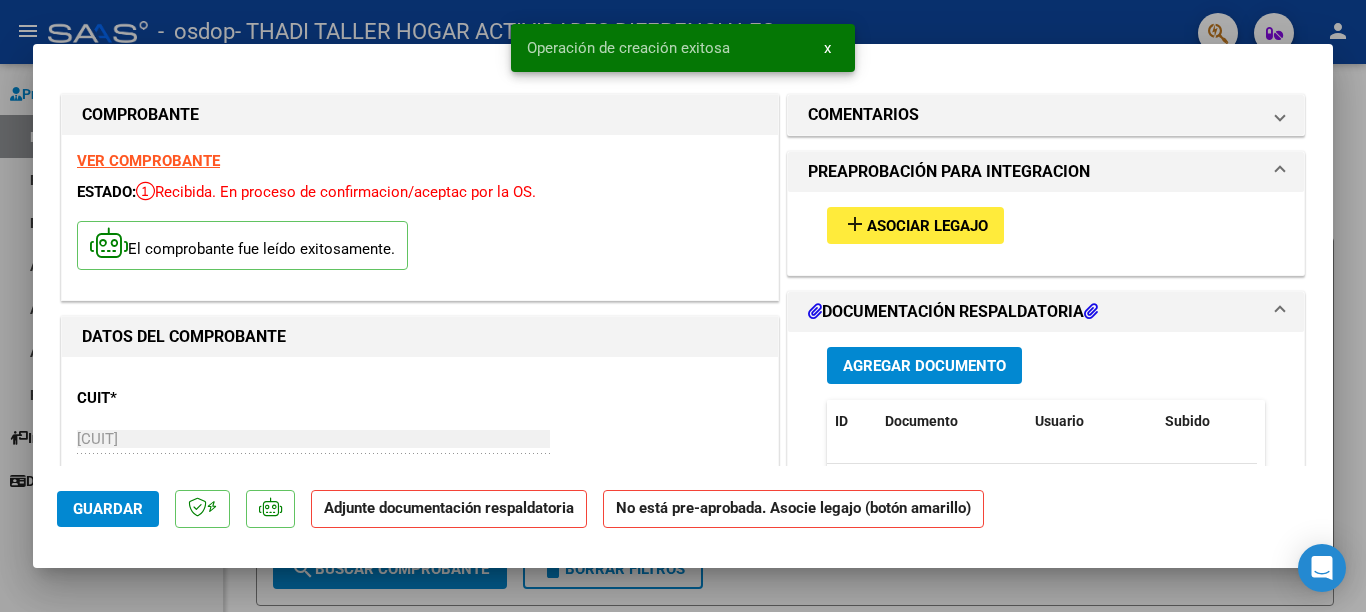 click on "Asociar Legajo" at bounding box center (927, 226) 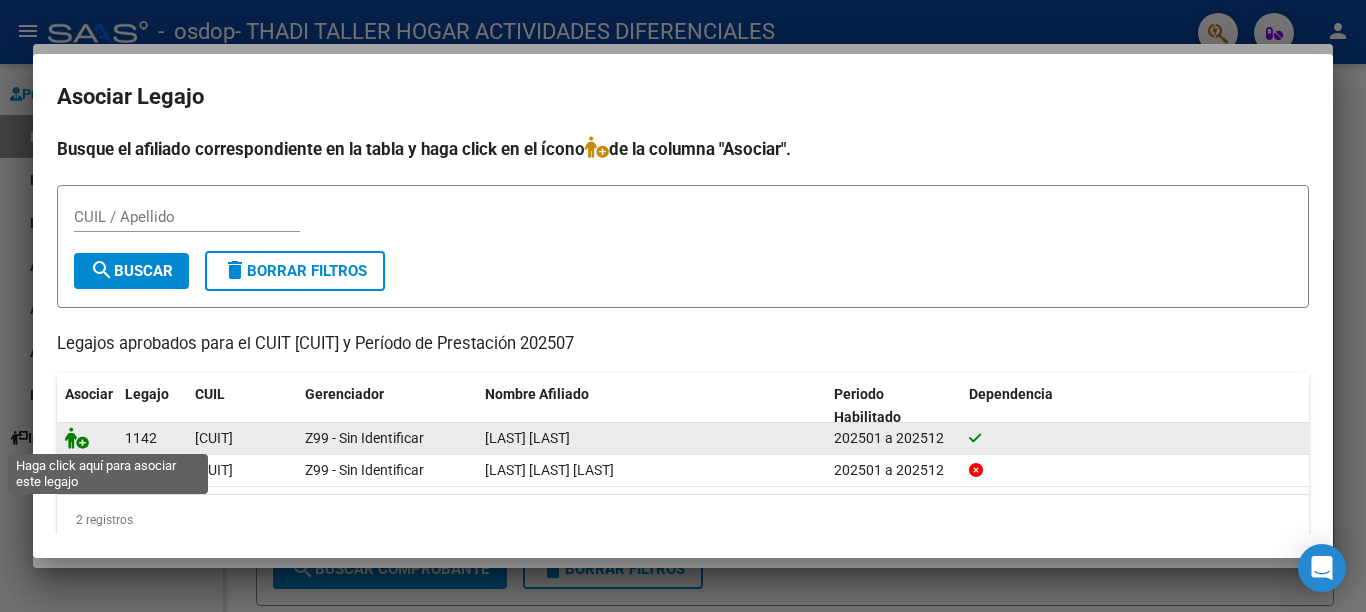 click 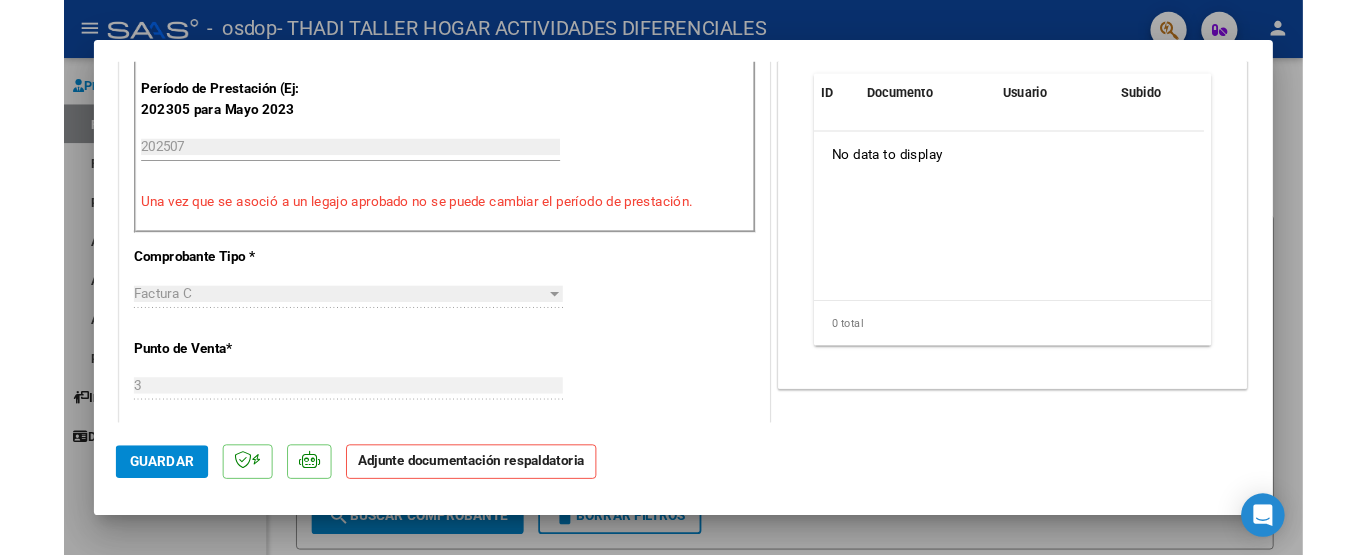 scroll, scrollTop: 400, scrollLeft: 0, axis: vertical 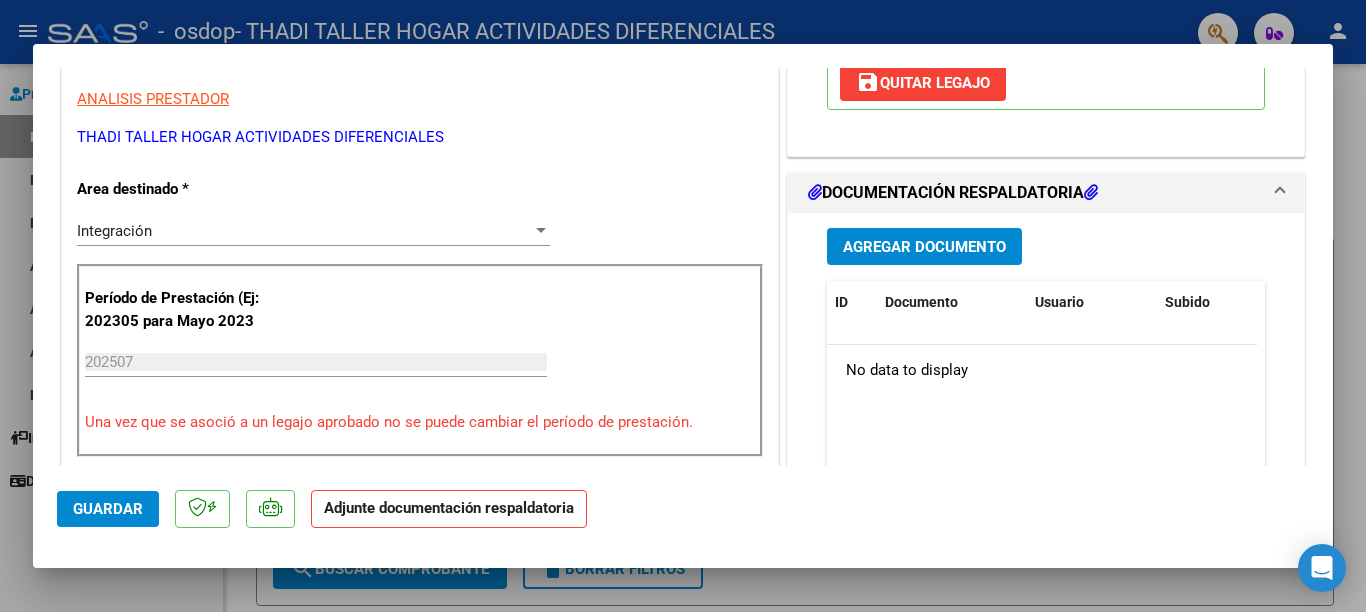 click on "Agregar Documento" at bounding box center (924, 246) 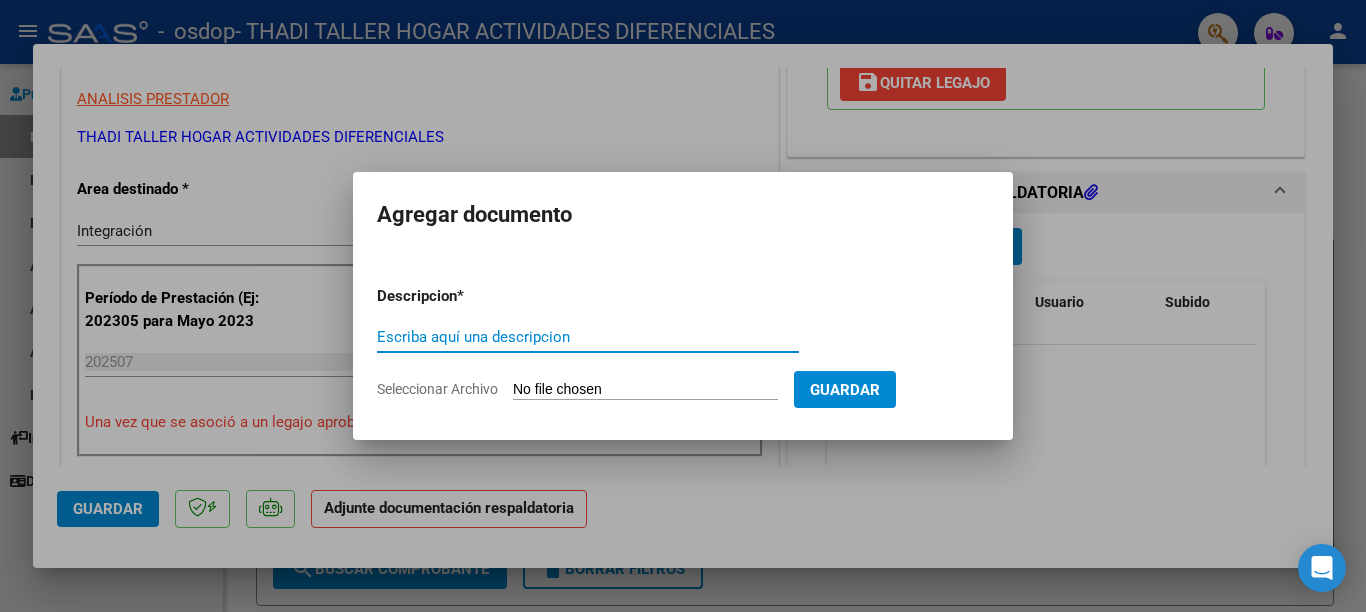 click on "Escriba aquí una descripcion" at bounding box center (588, 337) 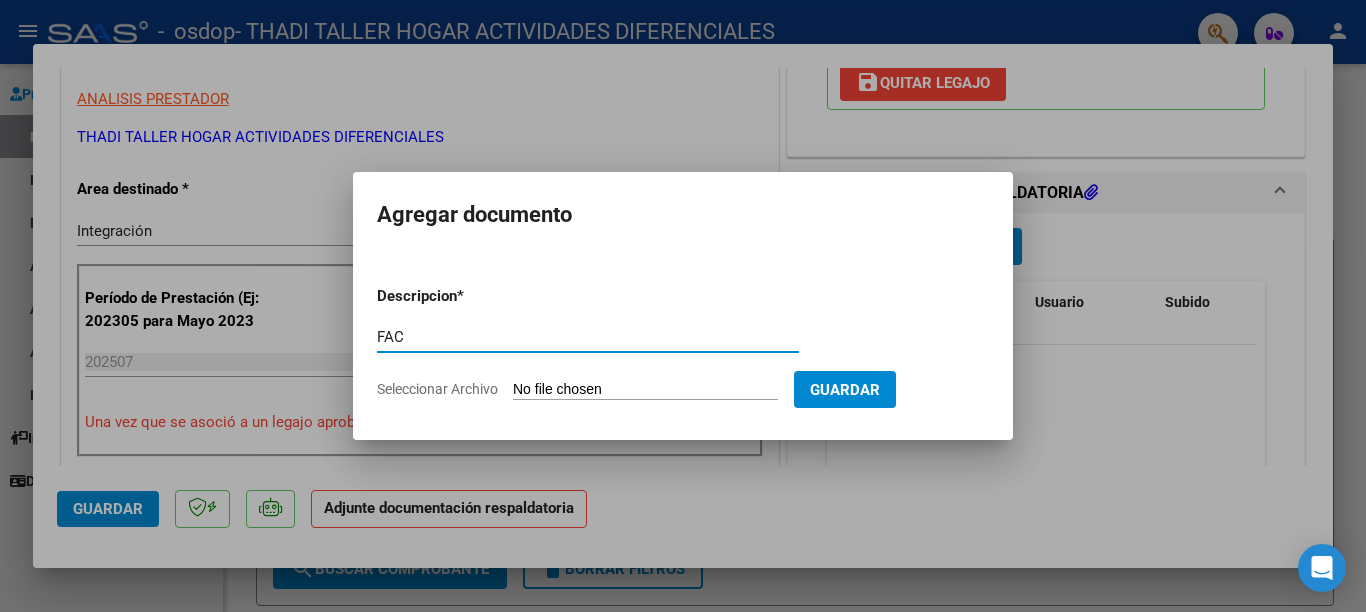 type on "FAC" 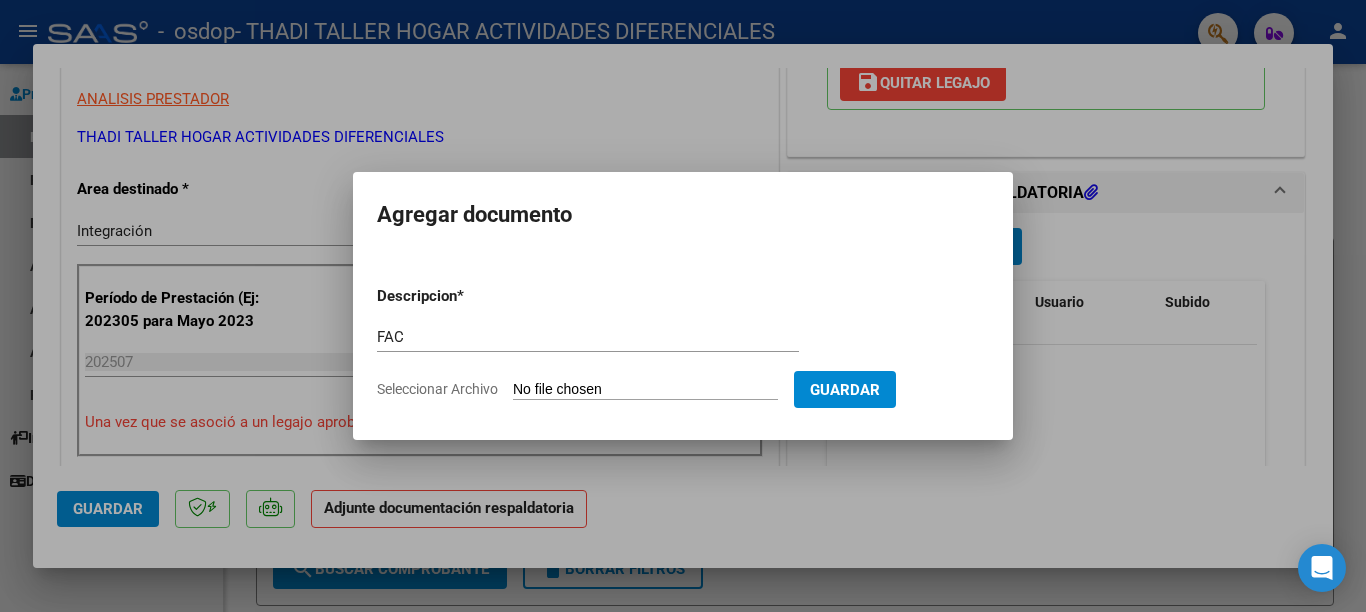 type on "C:\fakepath\FACC0000300006792.pdf" 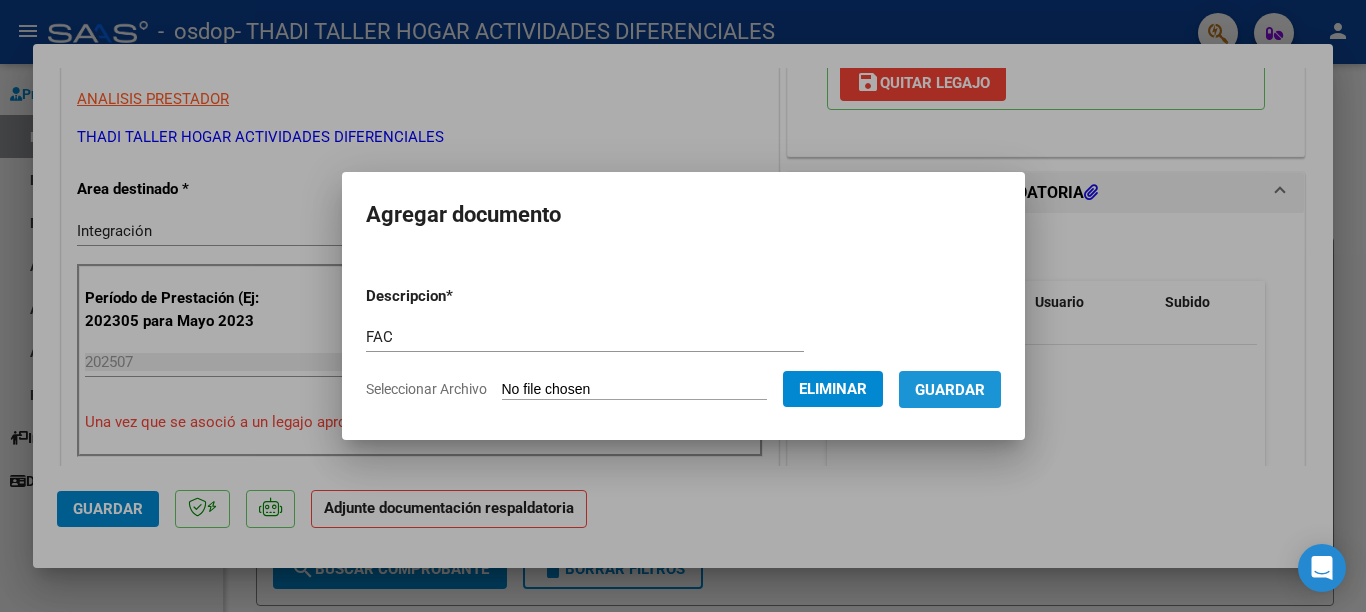 click on "Guardar" at bounding box center [950, 390] 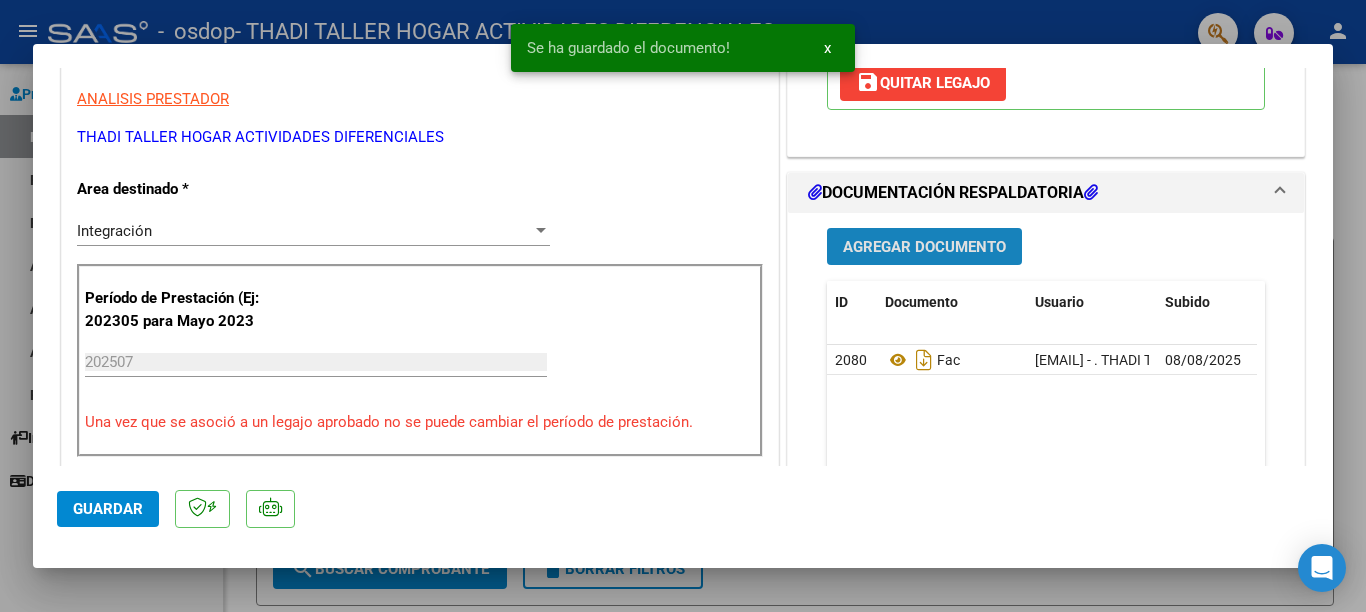 click on "Agregar Documento" at bounding box center (924, 247) 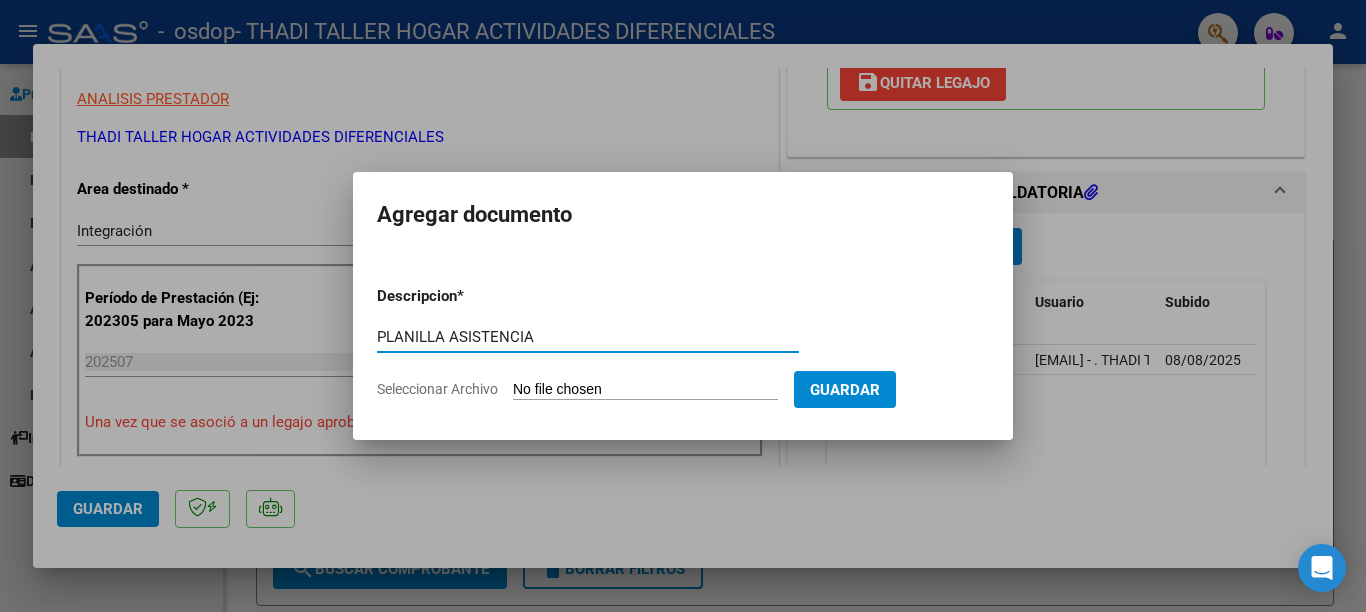 type on "PLANILLA ASISTENCIA" 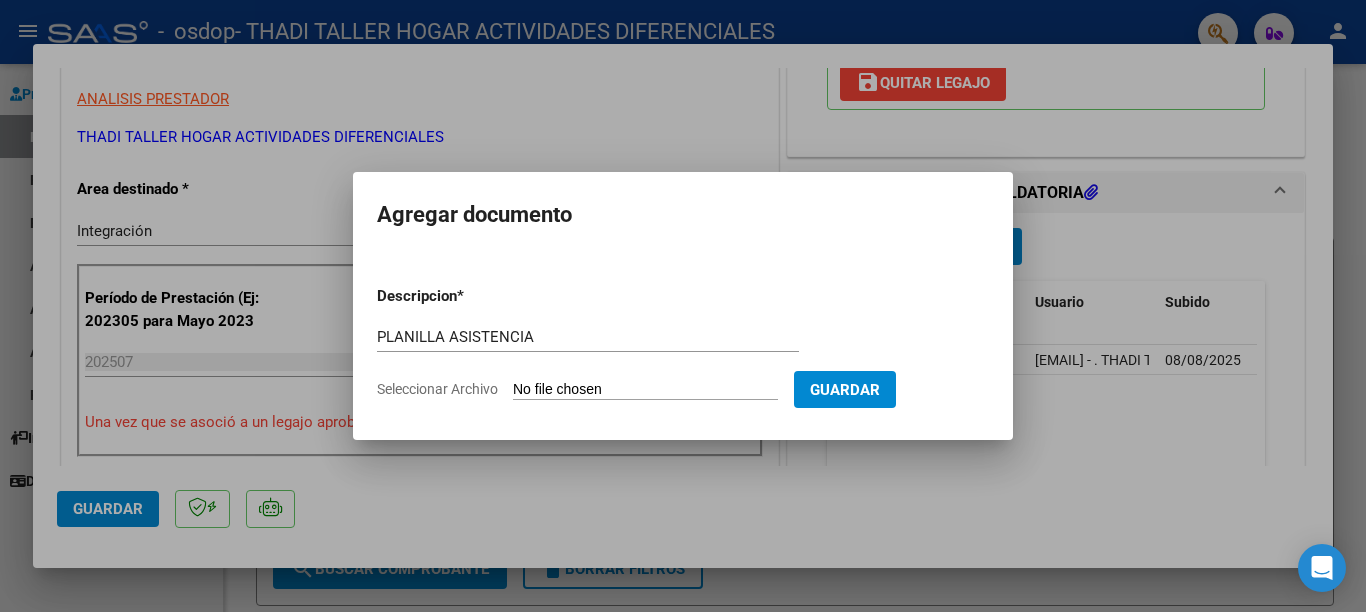 click on "Seleccionar Archivo" at bounding box center [645, 390] 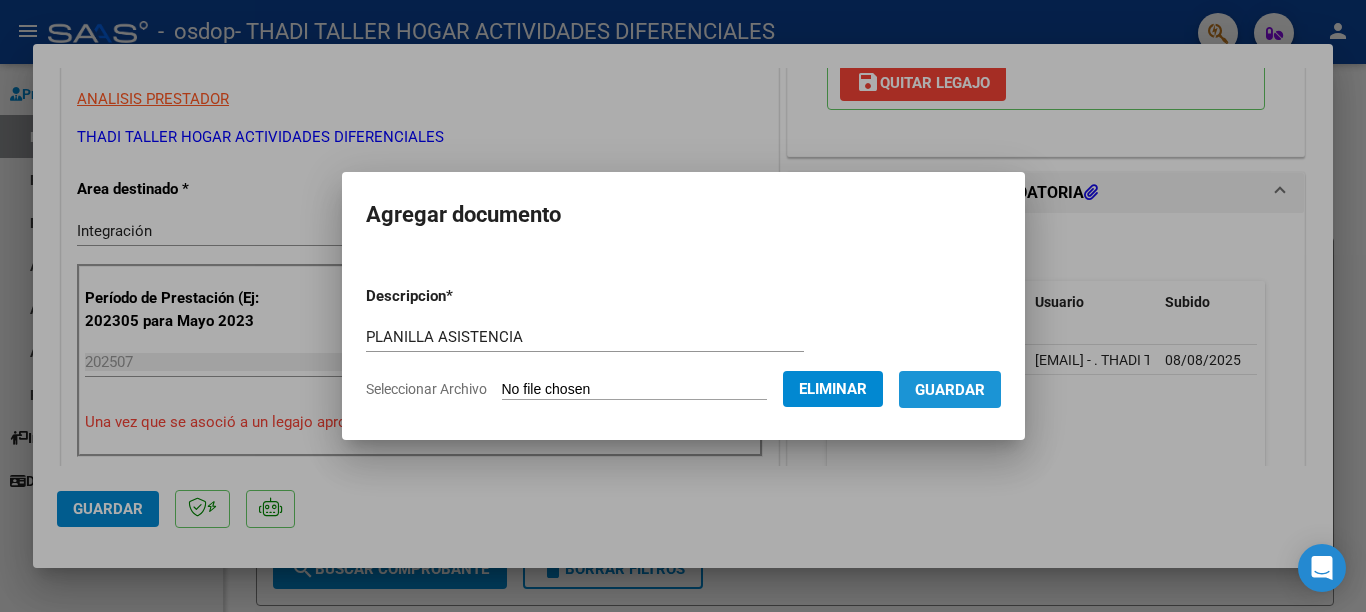 click on "Guardar" at bounding box center [950, 389] 